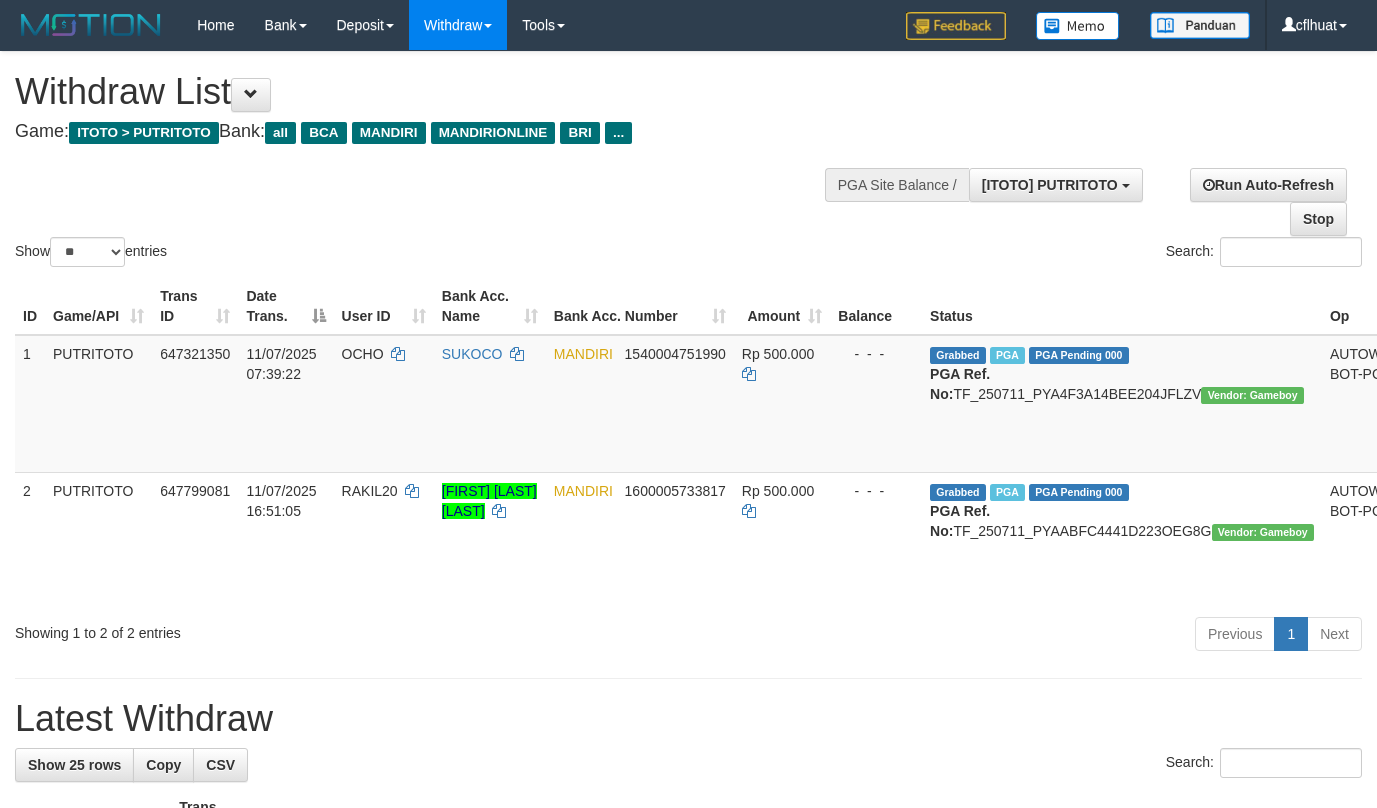 select on "**" 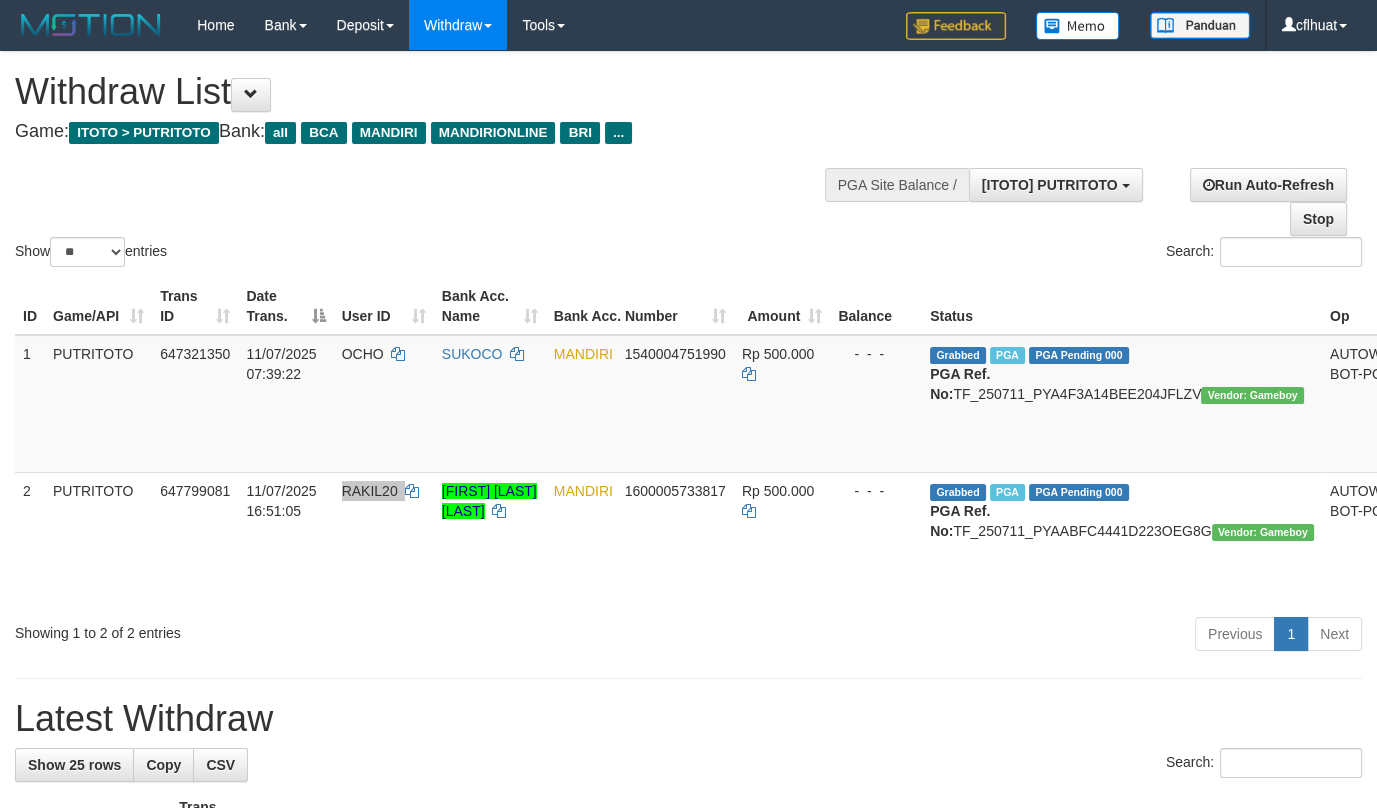 scroll, scrollTop: 17, scrollLeft: 0, axis: vertical 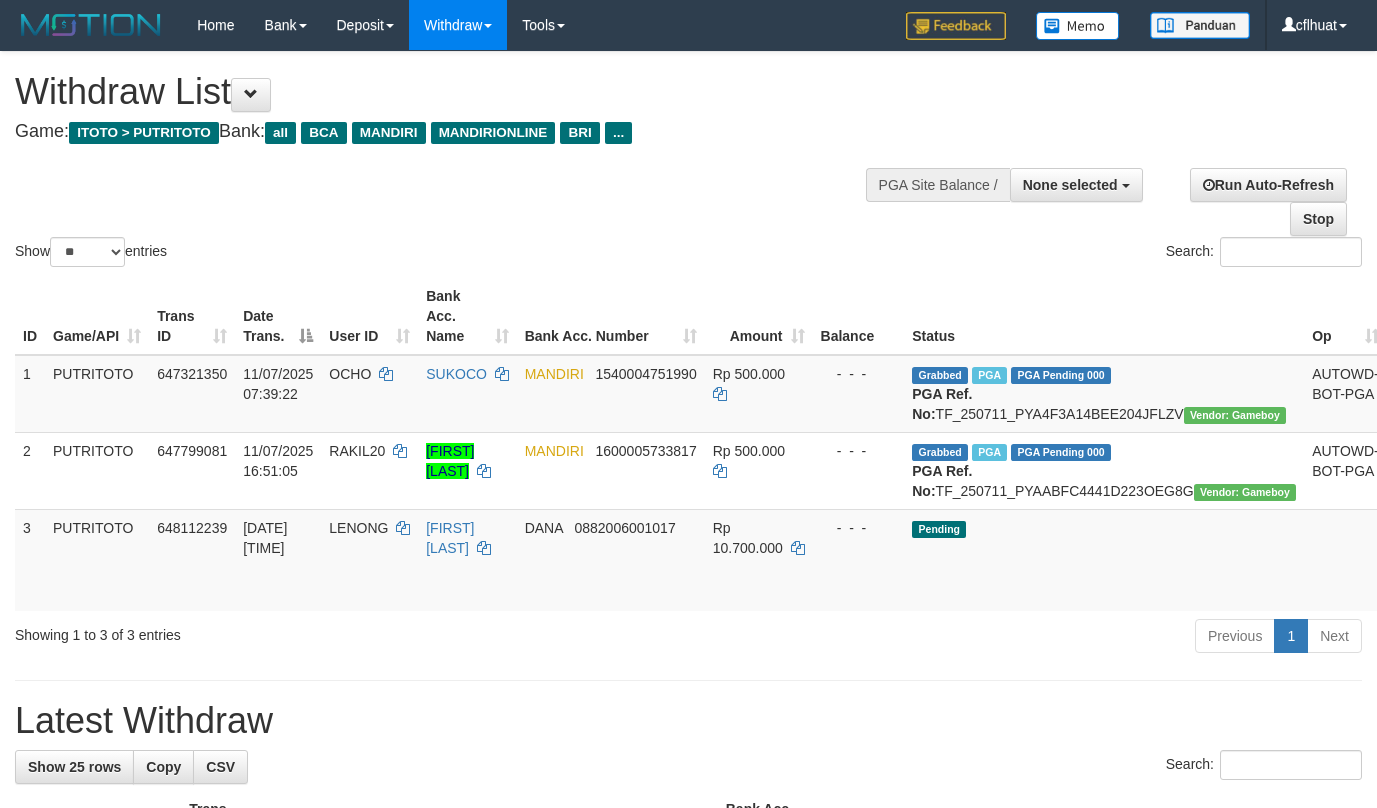 select 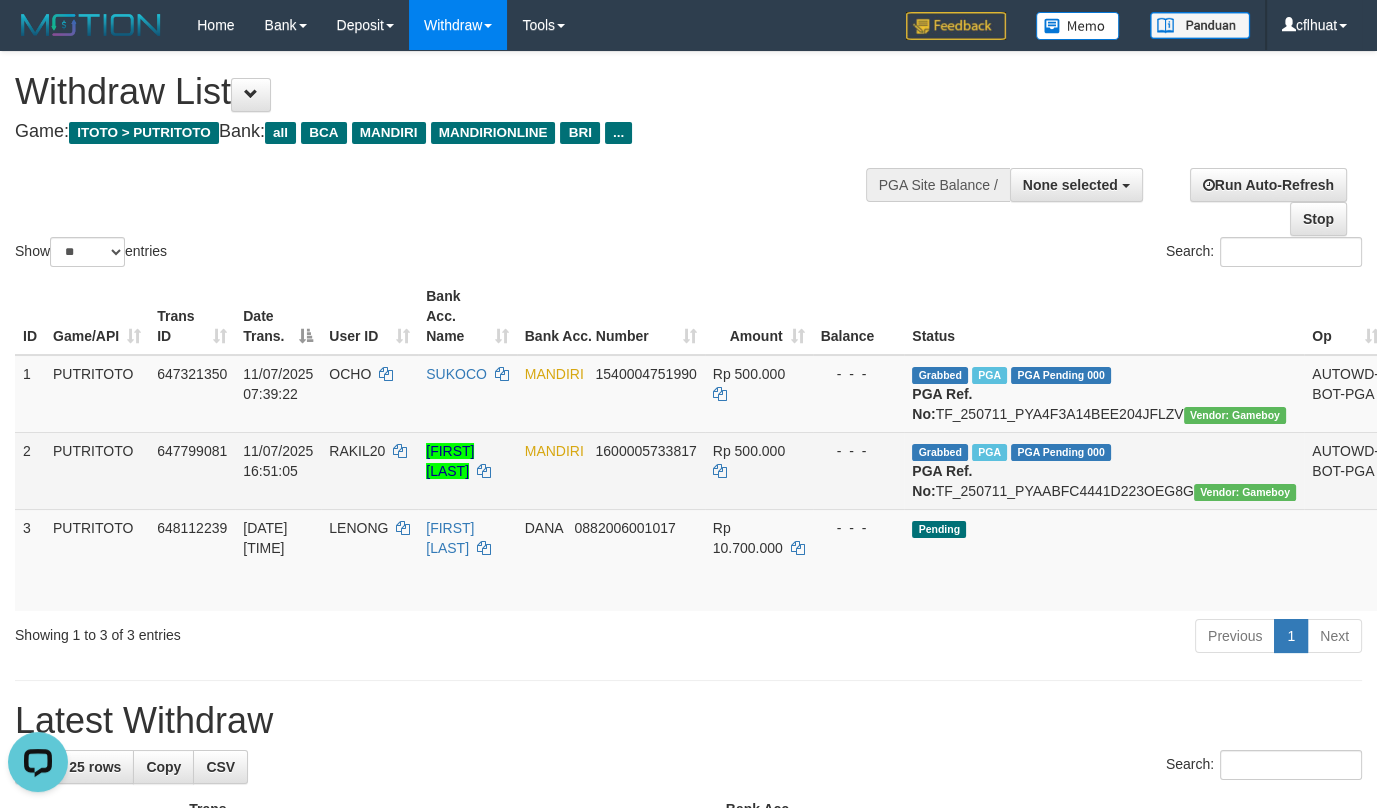 scroll, scrollTop: 0, scrollLeft: 0, axis: both 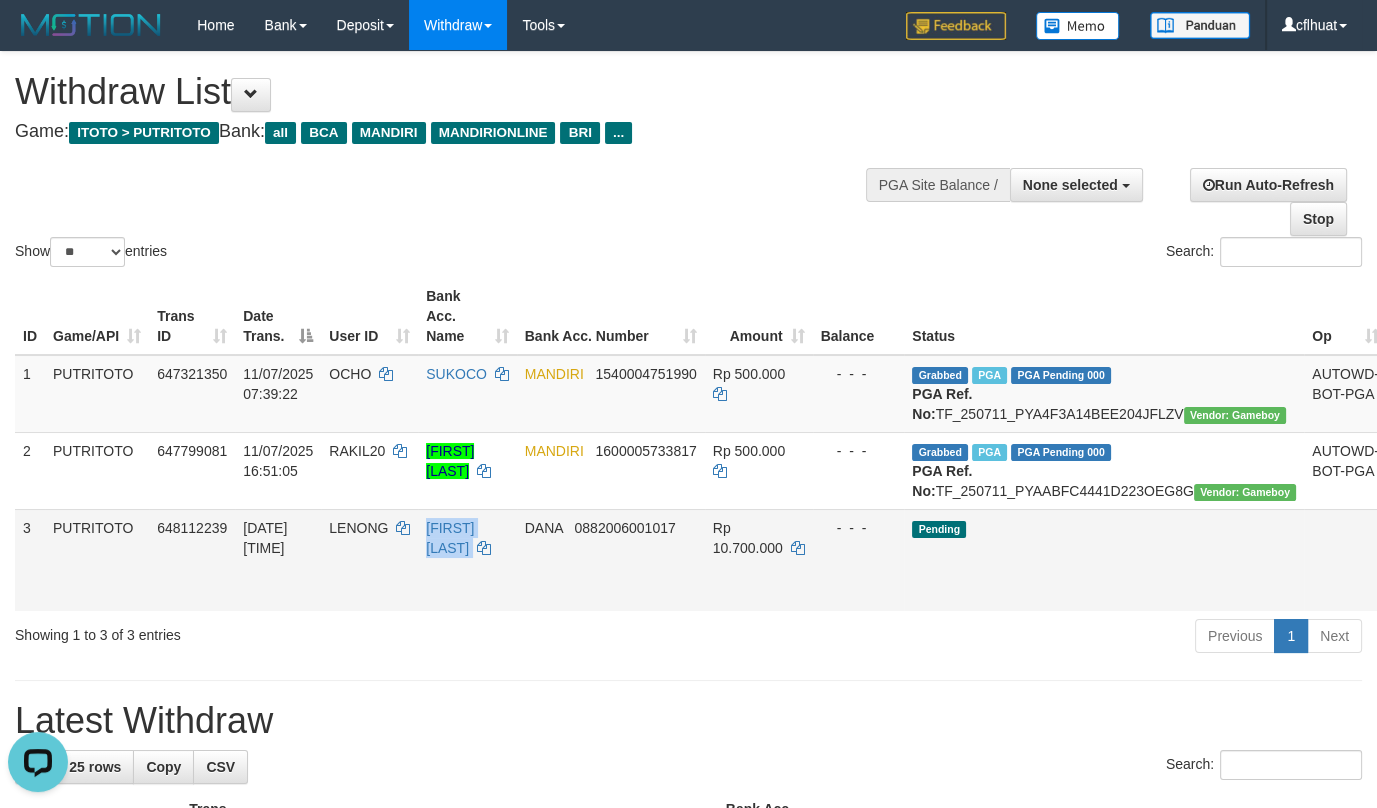 drag, startPoint x: 419, startPoint y: 565, endPoint x: 500, endPoint y: 592, distance: 85.3815 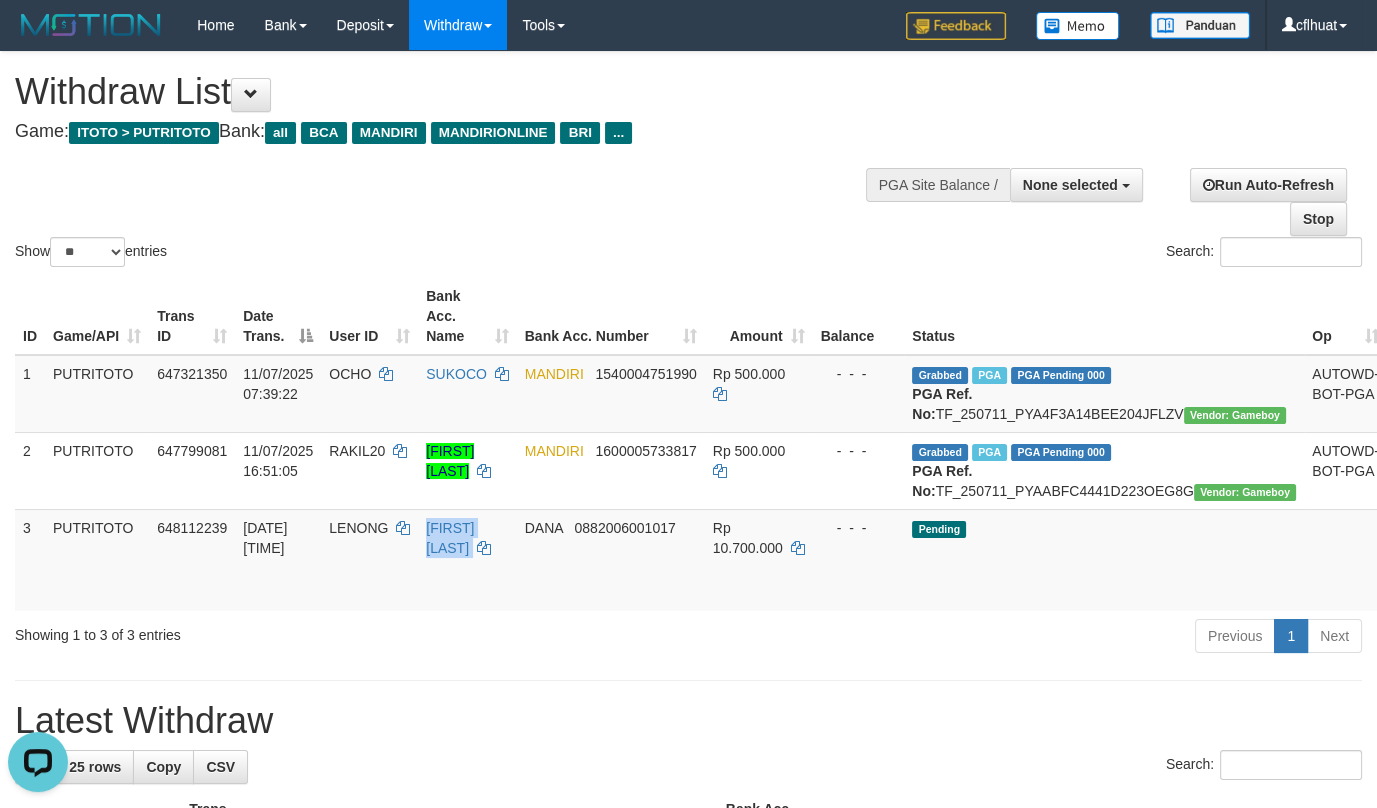 copy on "[FIRST] [LAST]" 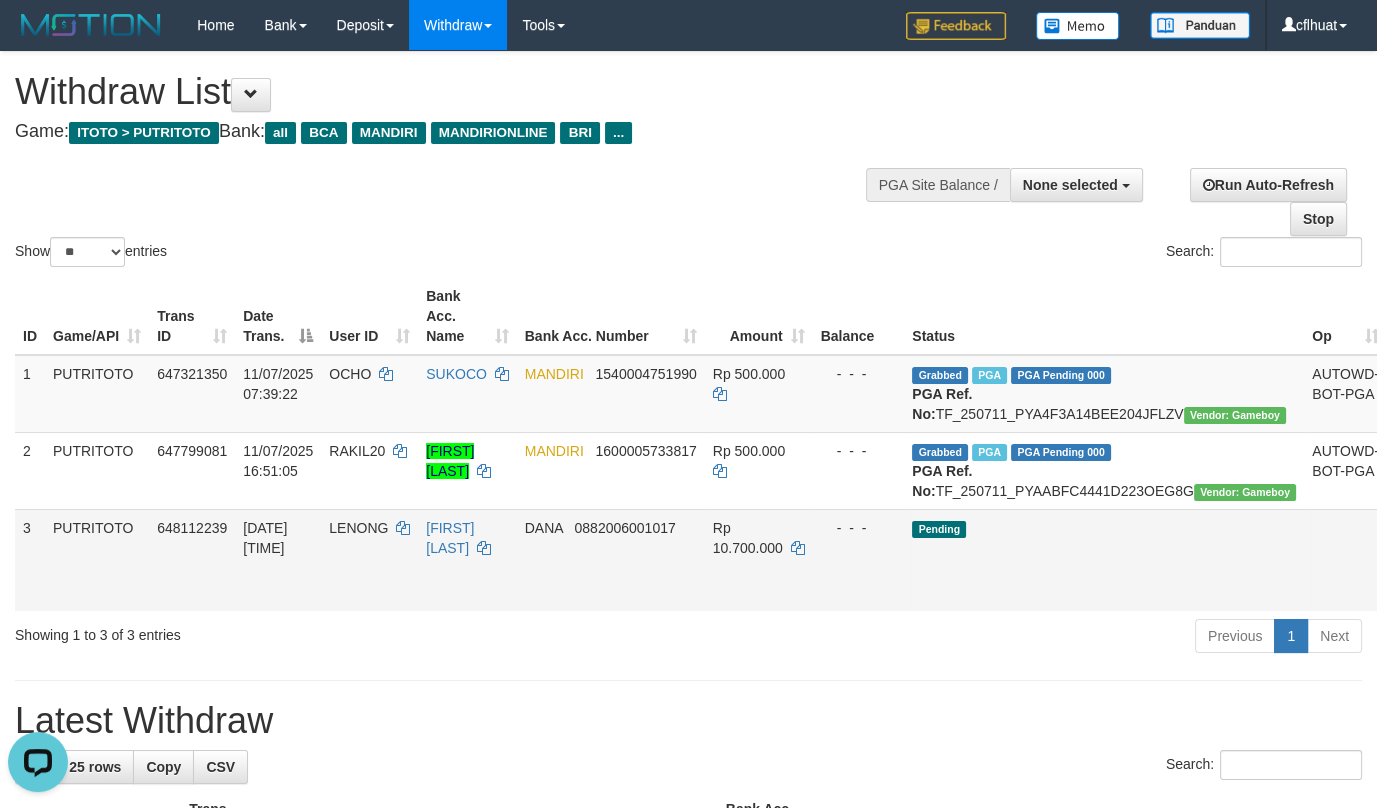 click on "LENONG" at bounding box center [358, 528] 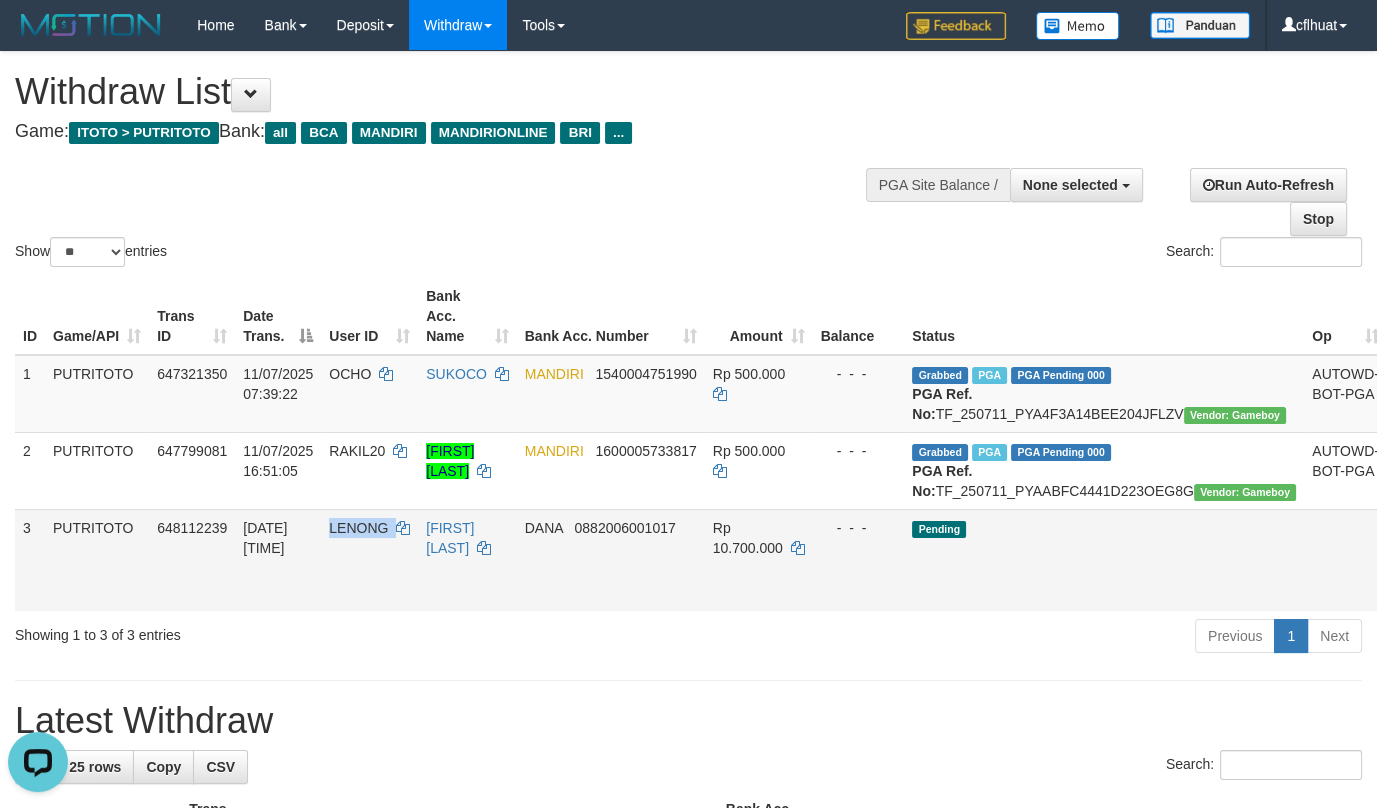 click on "LENONG" at bounding box center [358, 528] 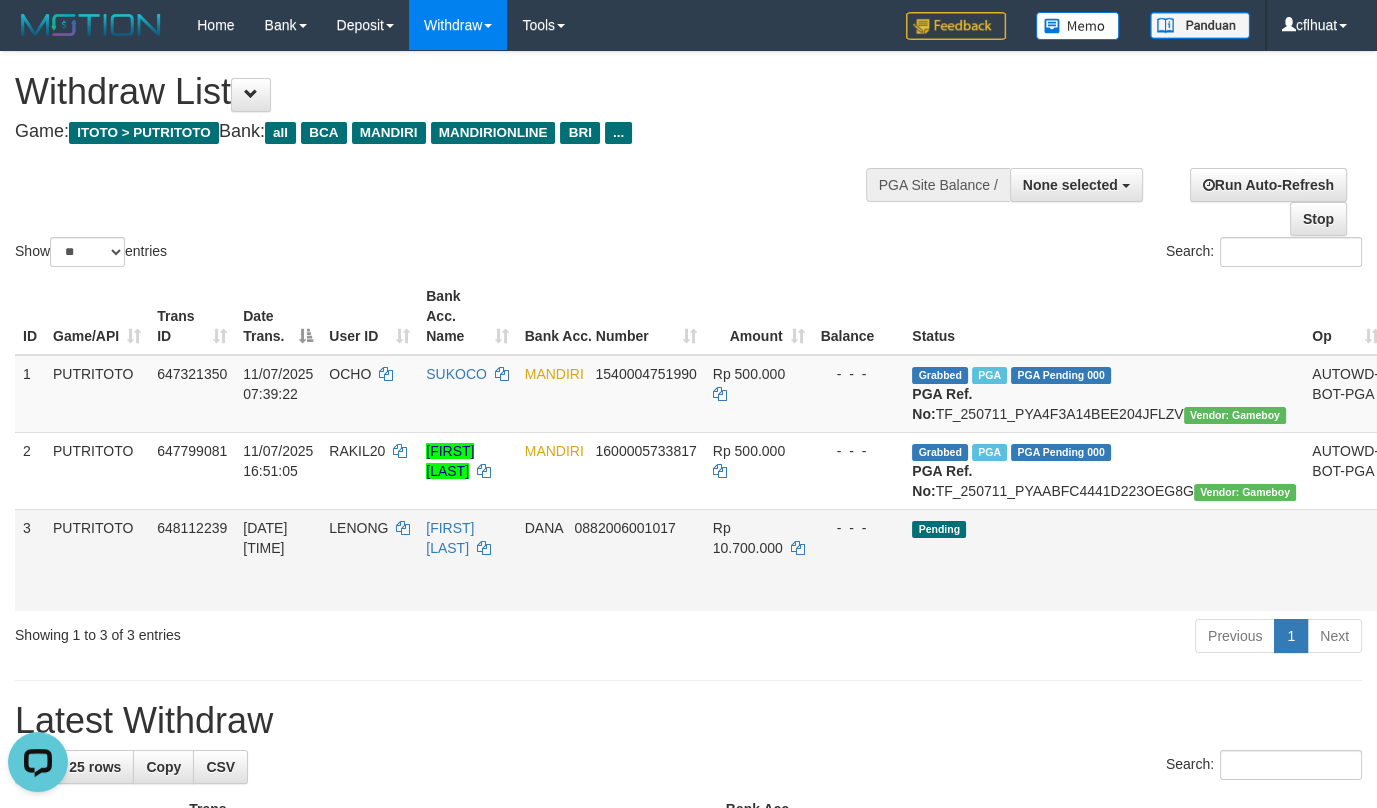 click on "[FIRST] [PHONE]" at bounding box center [611, 560] 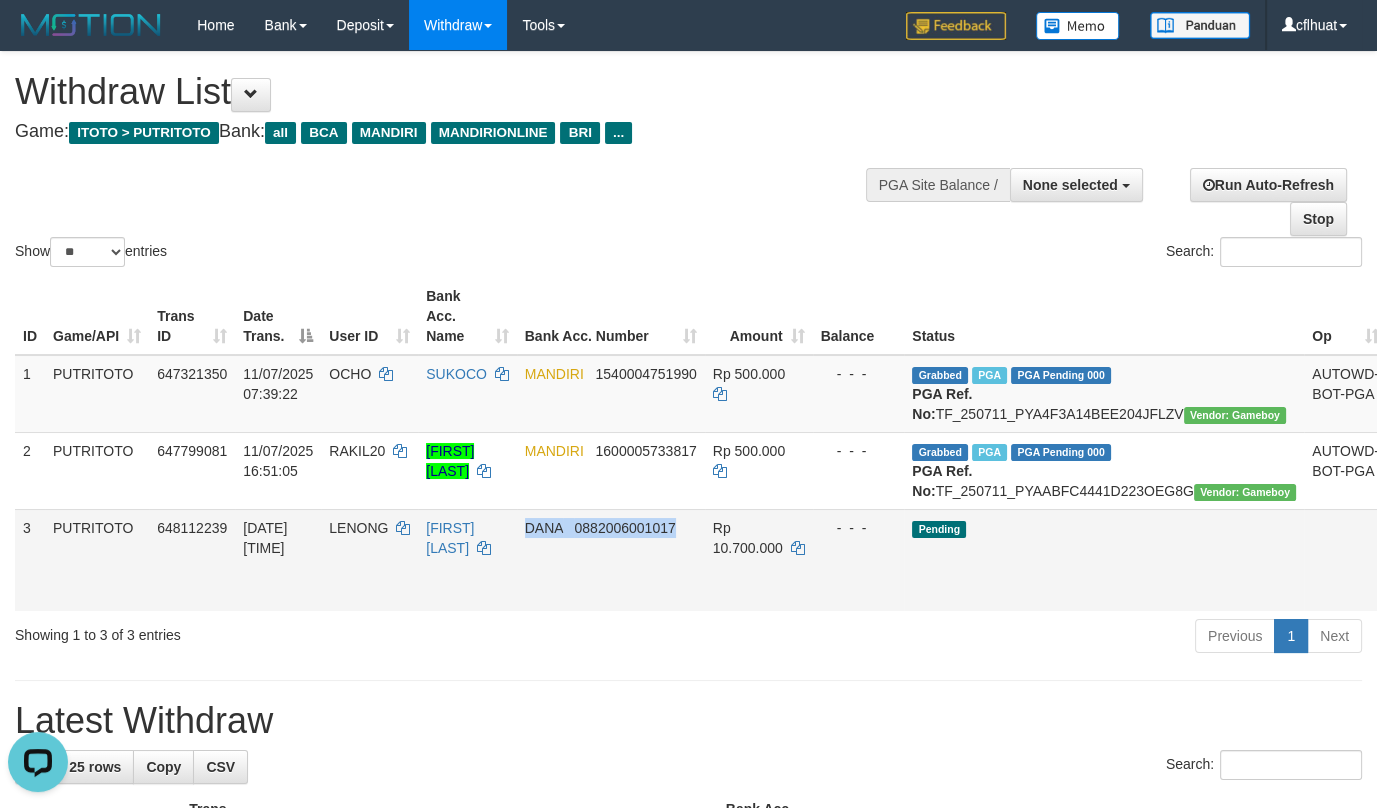 drag, startPoint x: 546, startPoint y: 583, endPoint x: 600, endPoint y: 586, distance: 54.08327 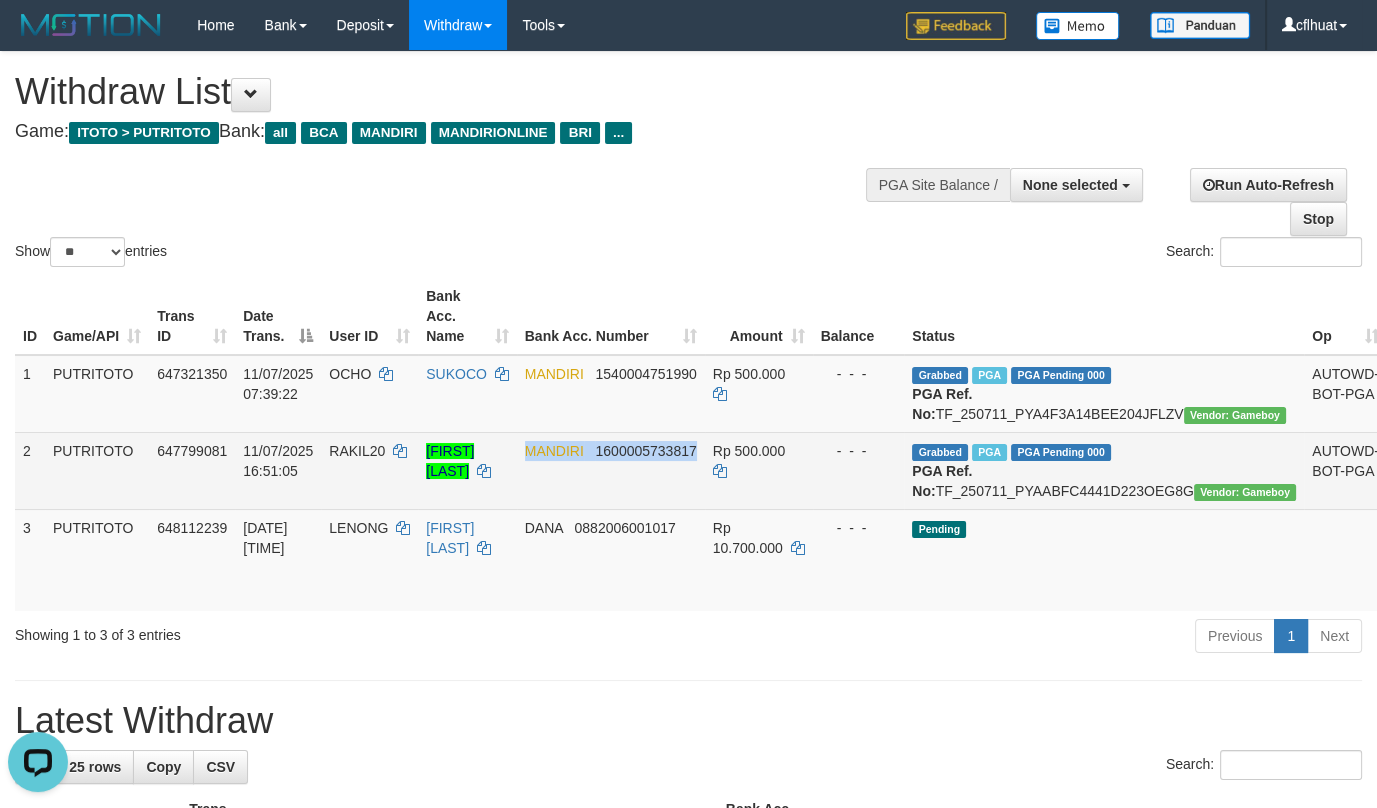 click on "Rp 500.000" at bounding box center (759, 470) 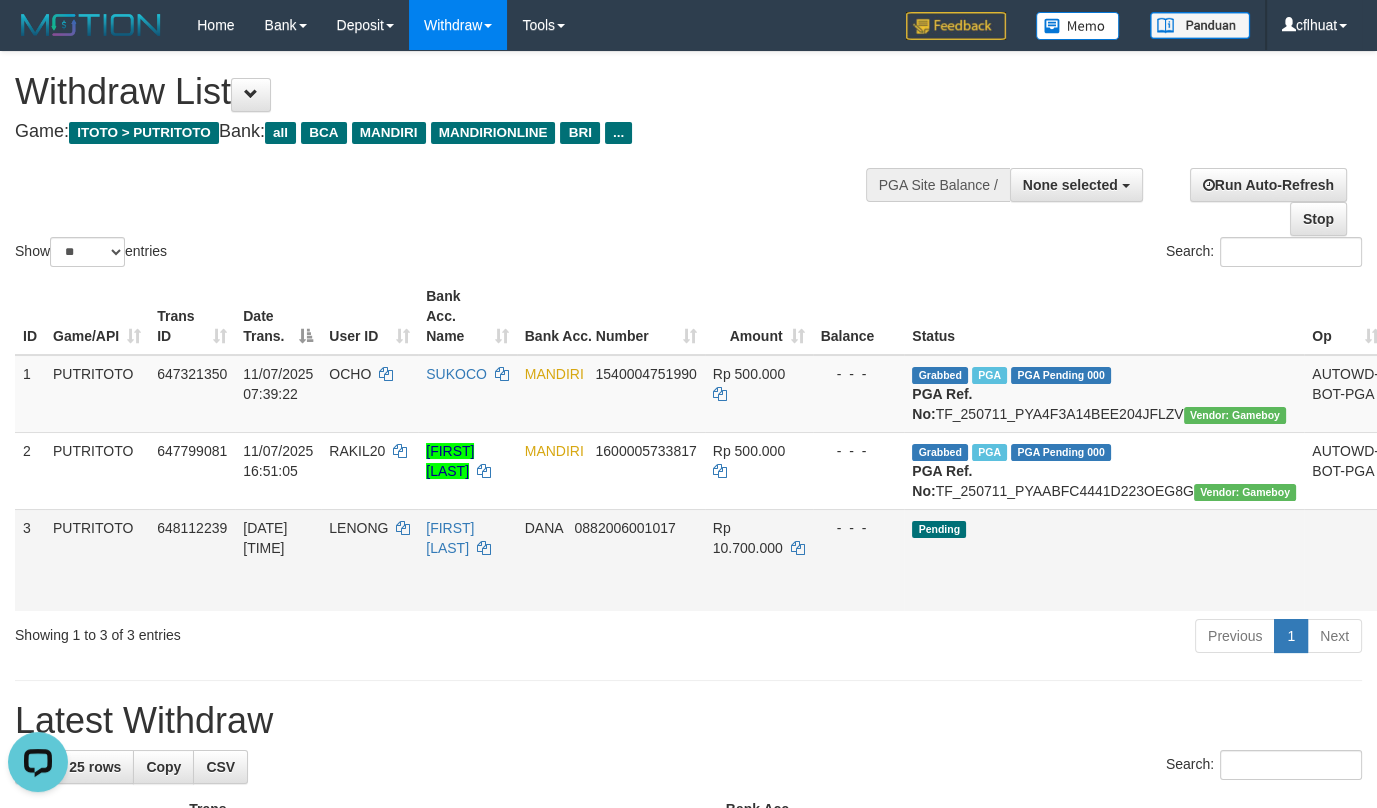 click on "Rp 10.700.000" at bounding box center (748, 538) 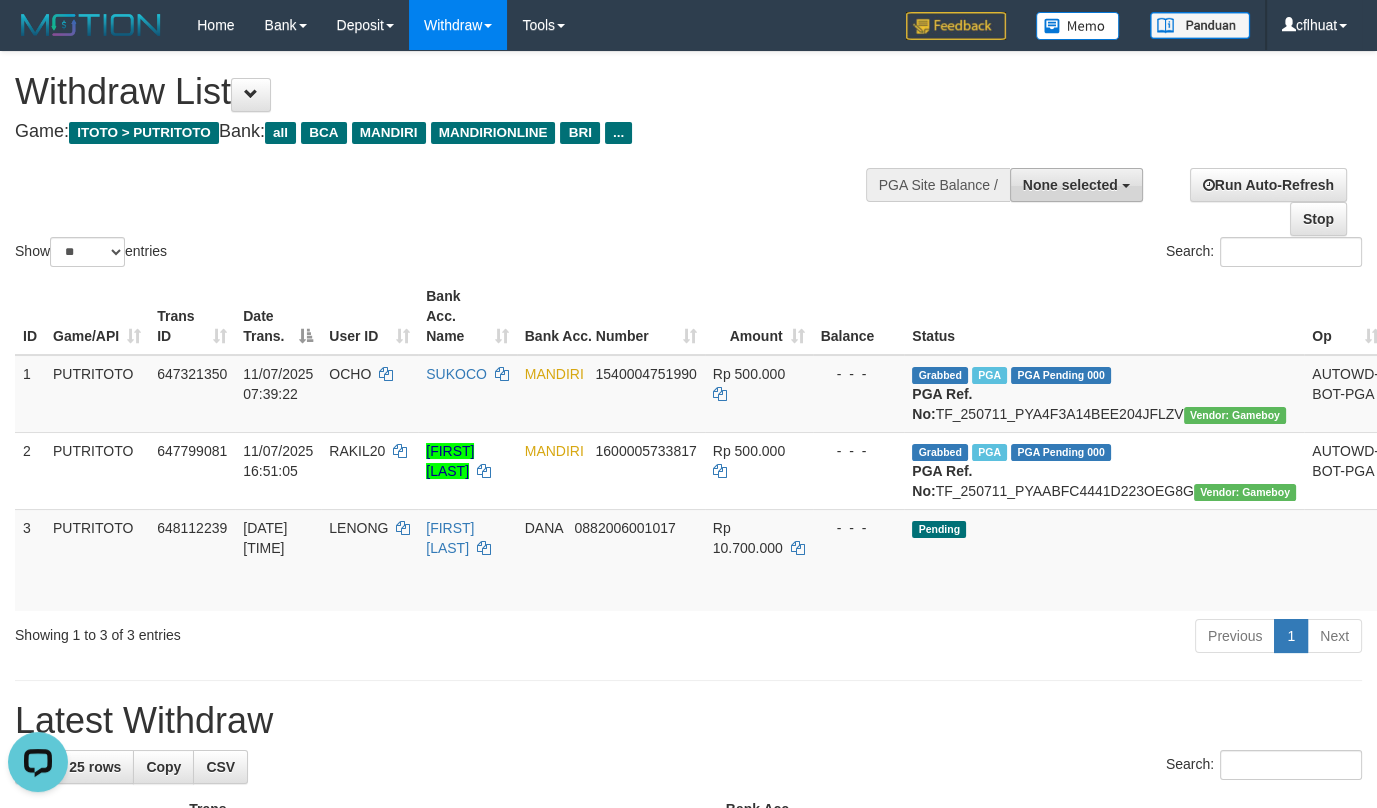 click on "None selected" at bounding box center [1070, 185] 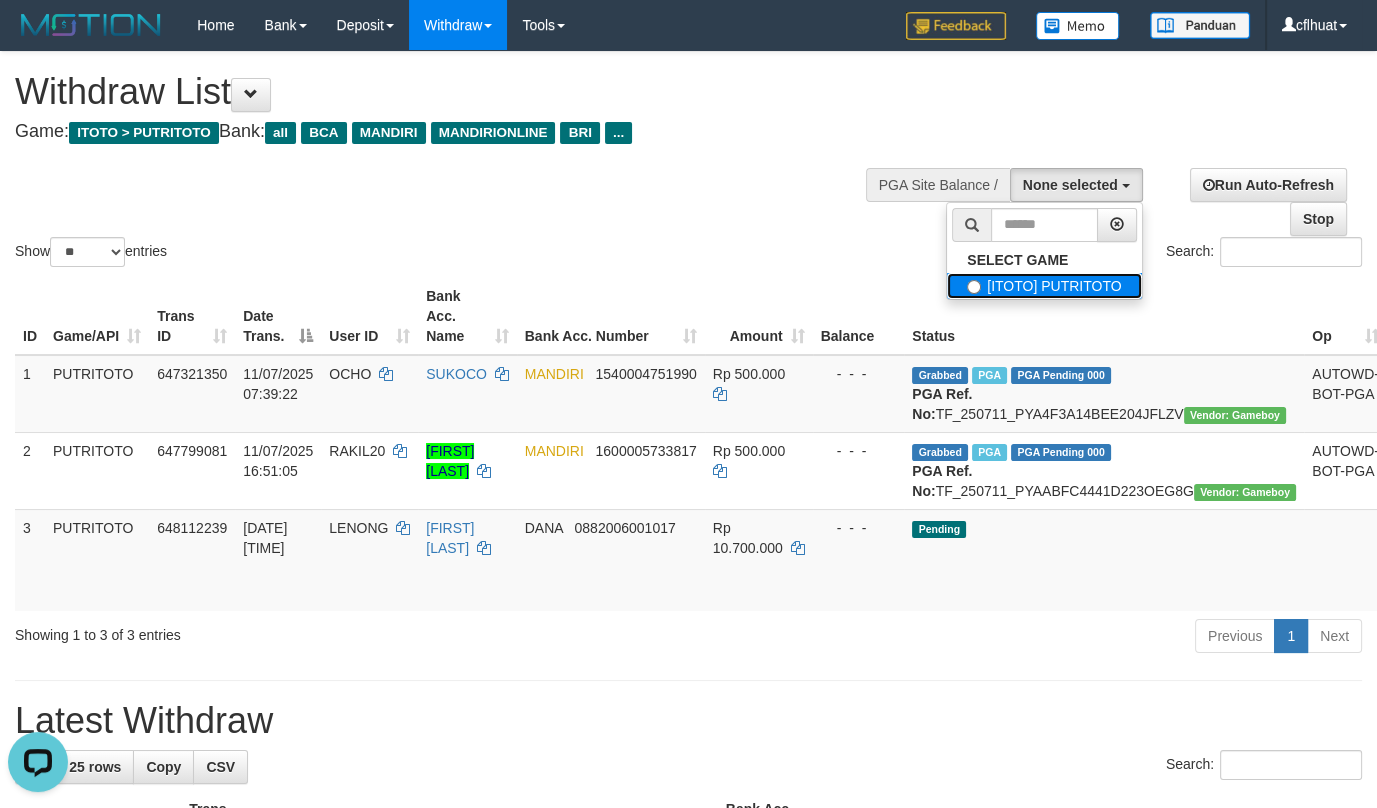 click on "[ITOTO] PUTRITOTO" at bounding box center [1044, 286] 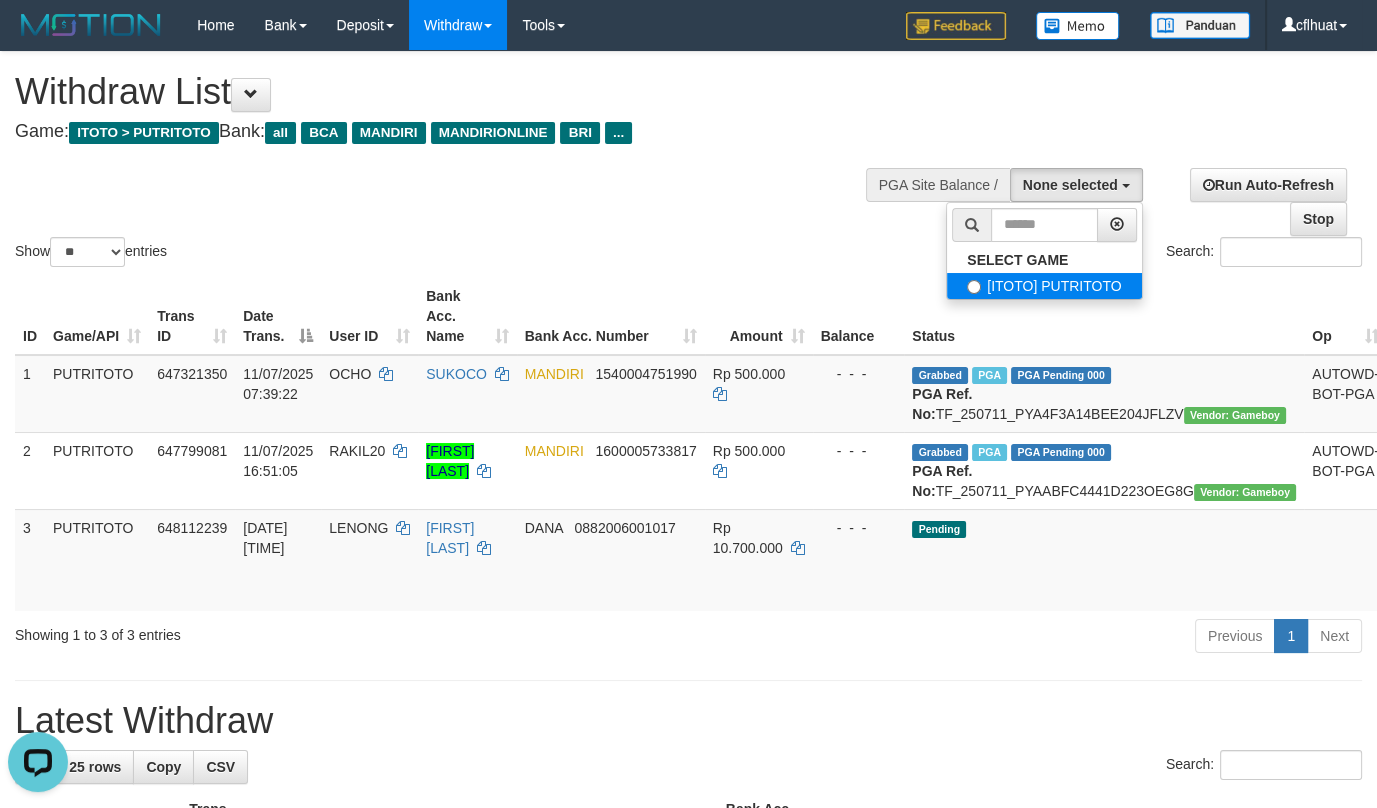 select on "****" 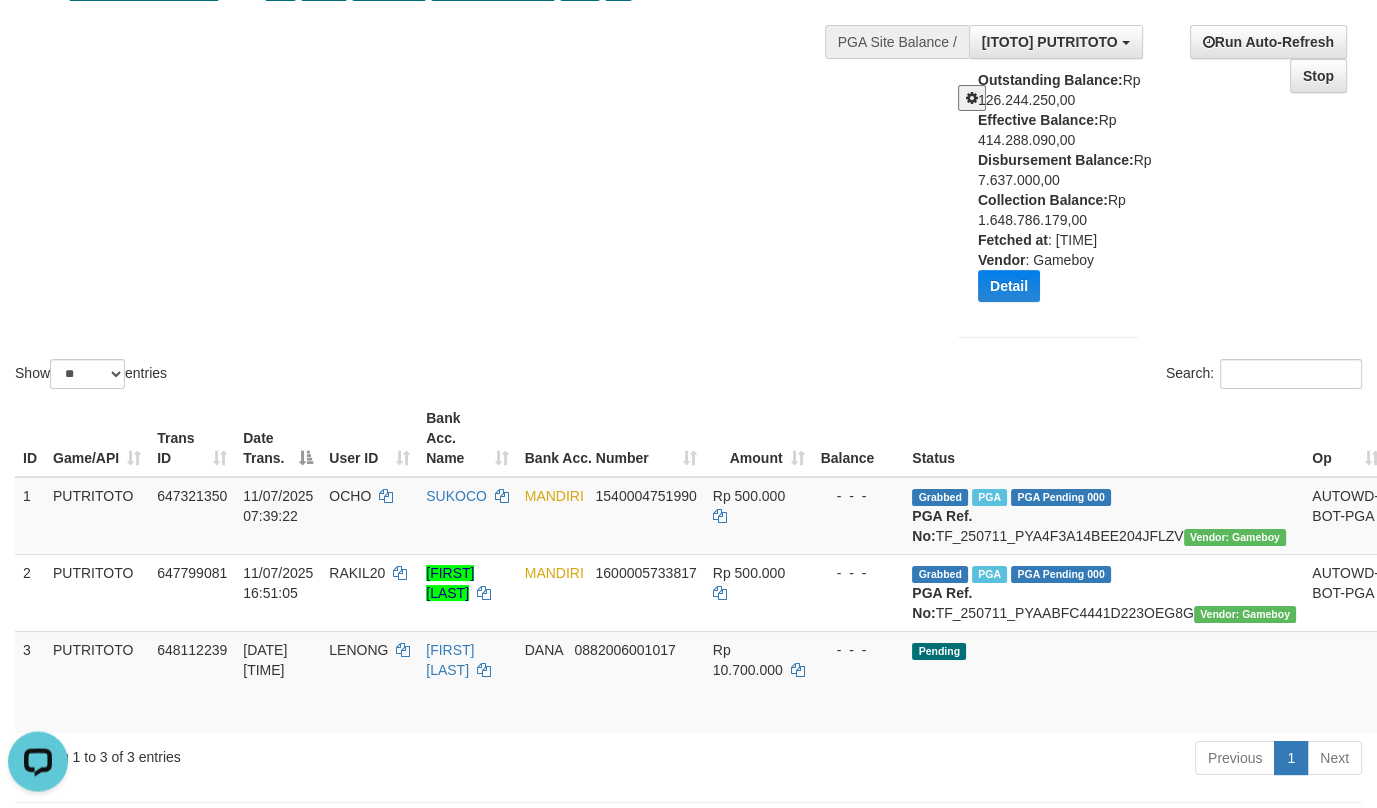 scroll, scrollTop: 109, scrollLeft: 0, axis: vertical 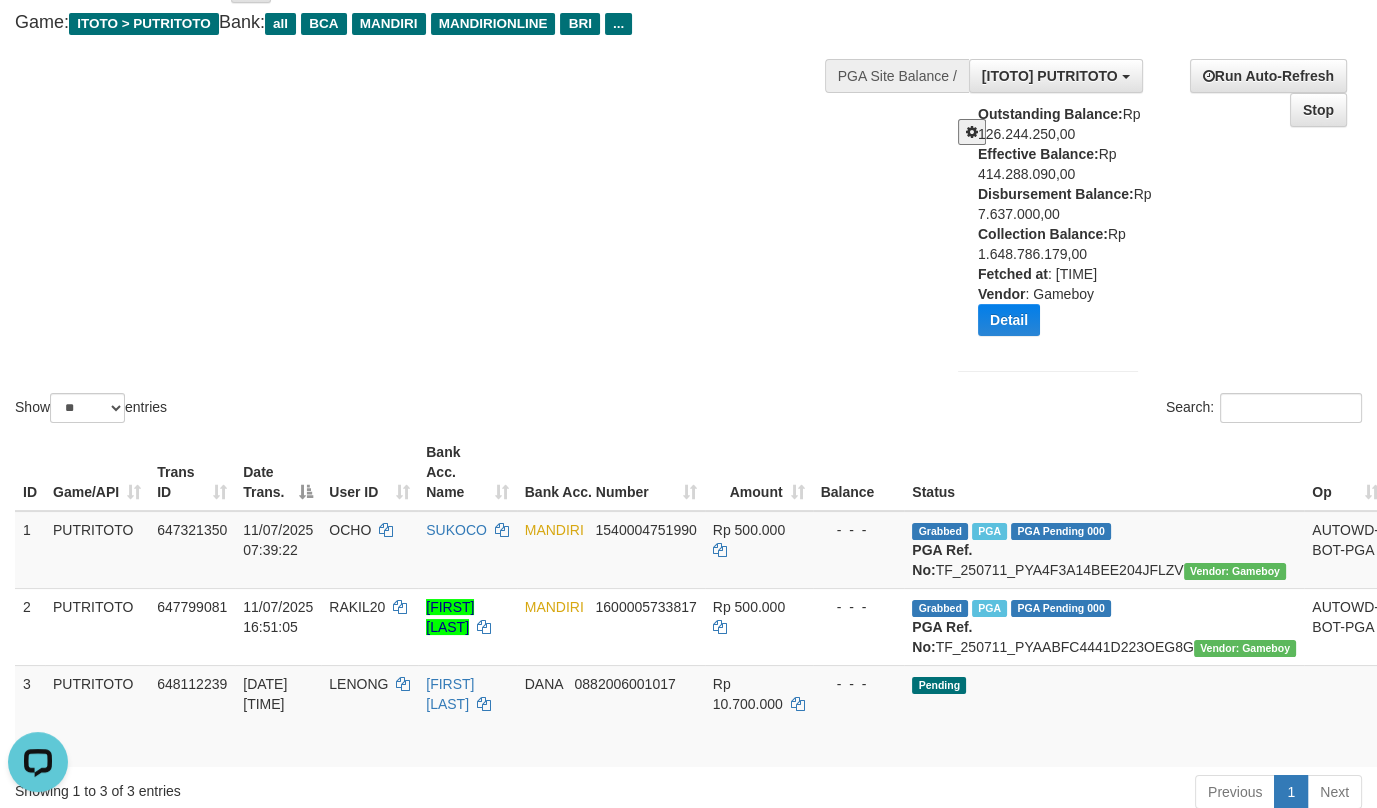 click at bounding box center [972, 132] 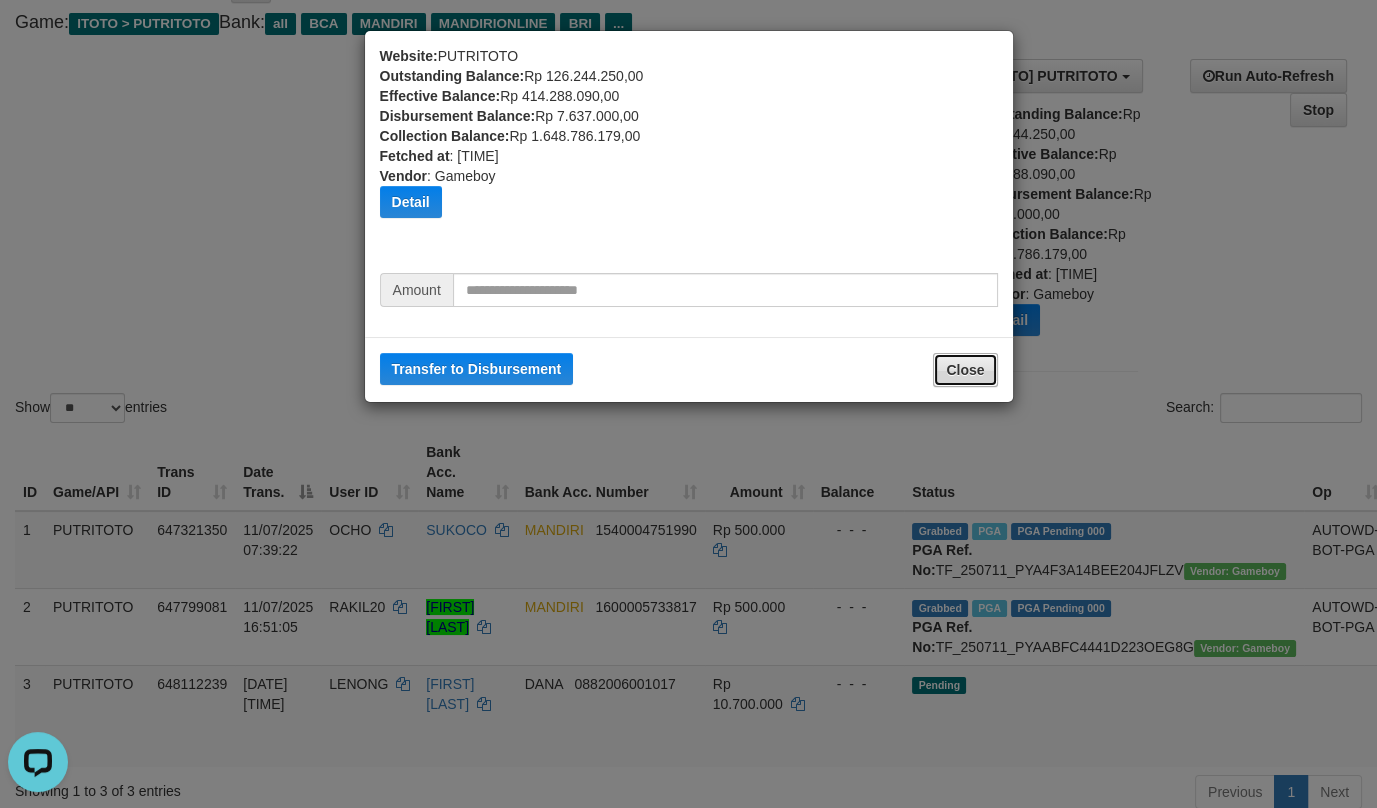 click on "Close" at bounding box center (965, 370) 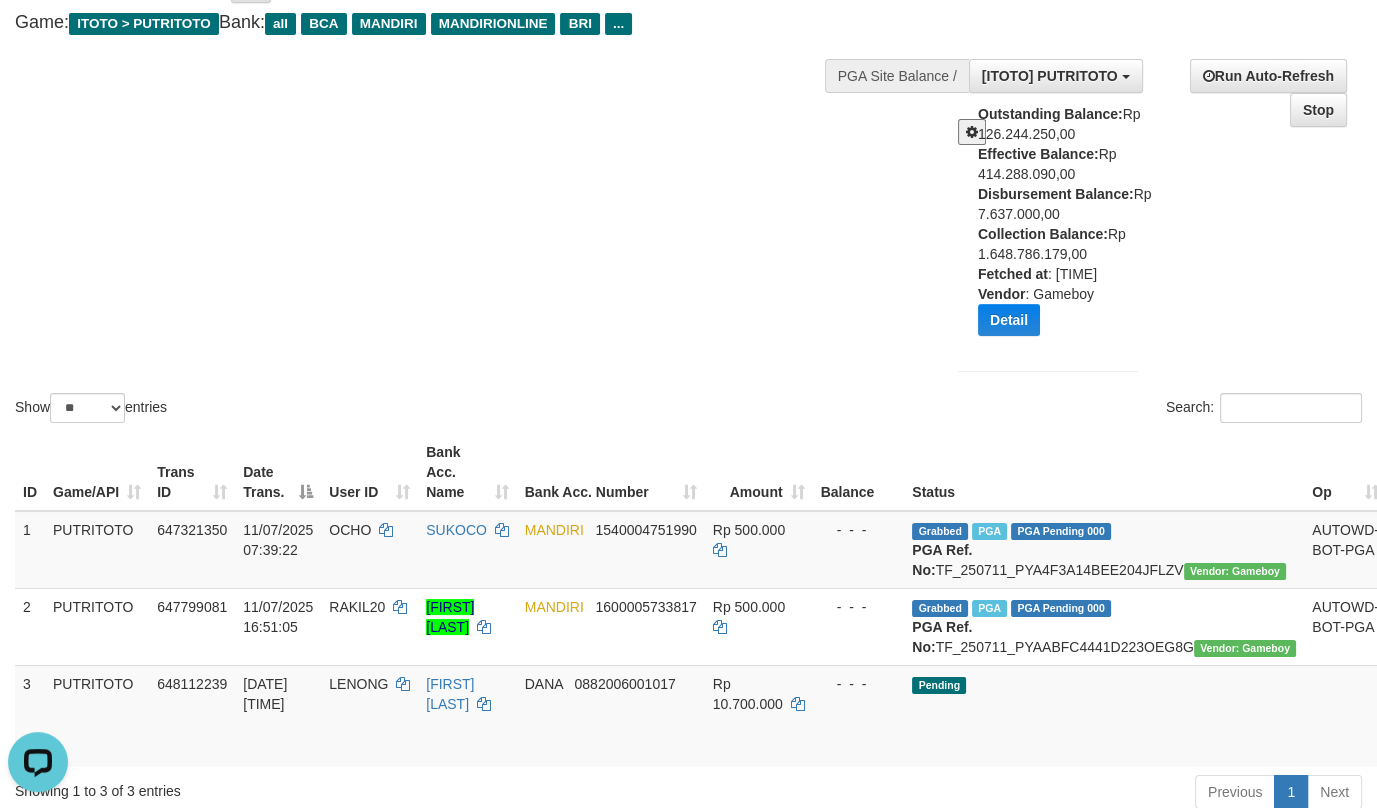 click at bounding box center (972, 132) 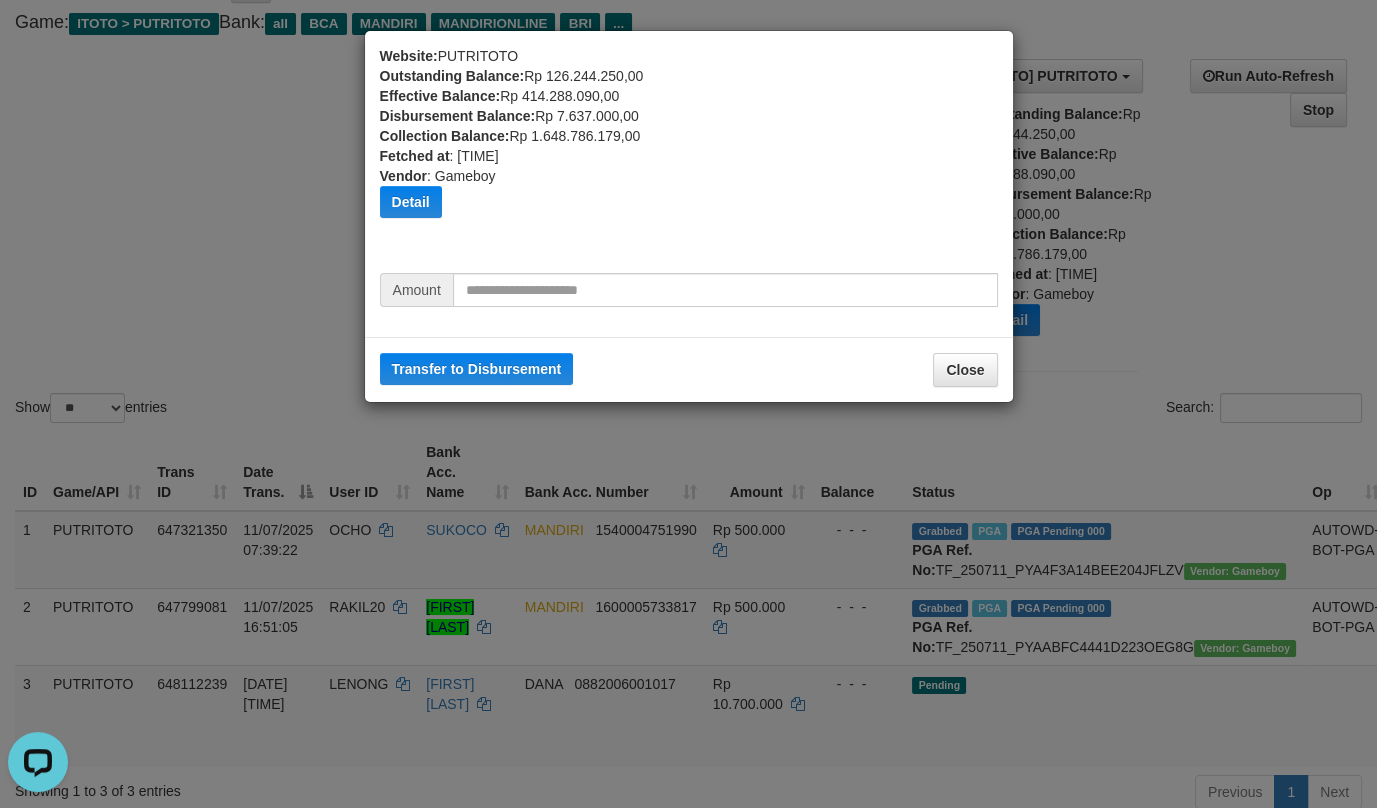click on "Website:  PUTRITOTO
Outstanding Balance:  Rp 126.244.250,00
Effective Balance:  Rp 414.288.090,00
Disbursement Balance:  Rp 7.637.000,00
Collection Balance:  Rp 1.648.786.179,00
Fetched at : [DATE] [TIME]
Vendor : Gameboy
Detail
Vendor Name
Outstanding Balance
Effective Balance
Disbursment Balance
Collection Balance
No data found
Fetched at:   [DATE] [TIME]
Vendor:   Gameboy
Amount
********
Transfer to Disbursement
Close" at bounding box center (689, 159) 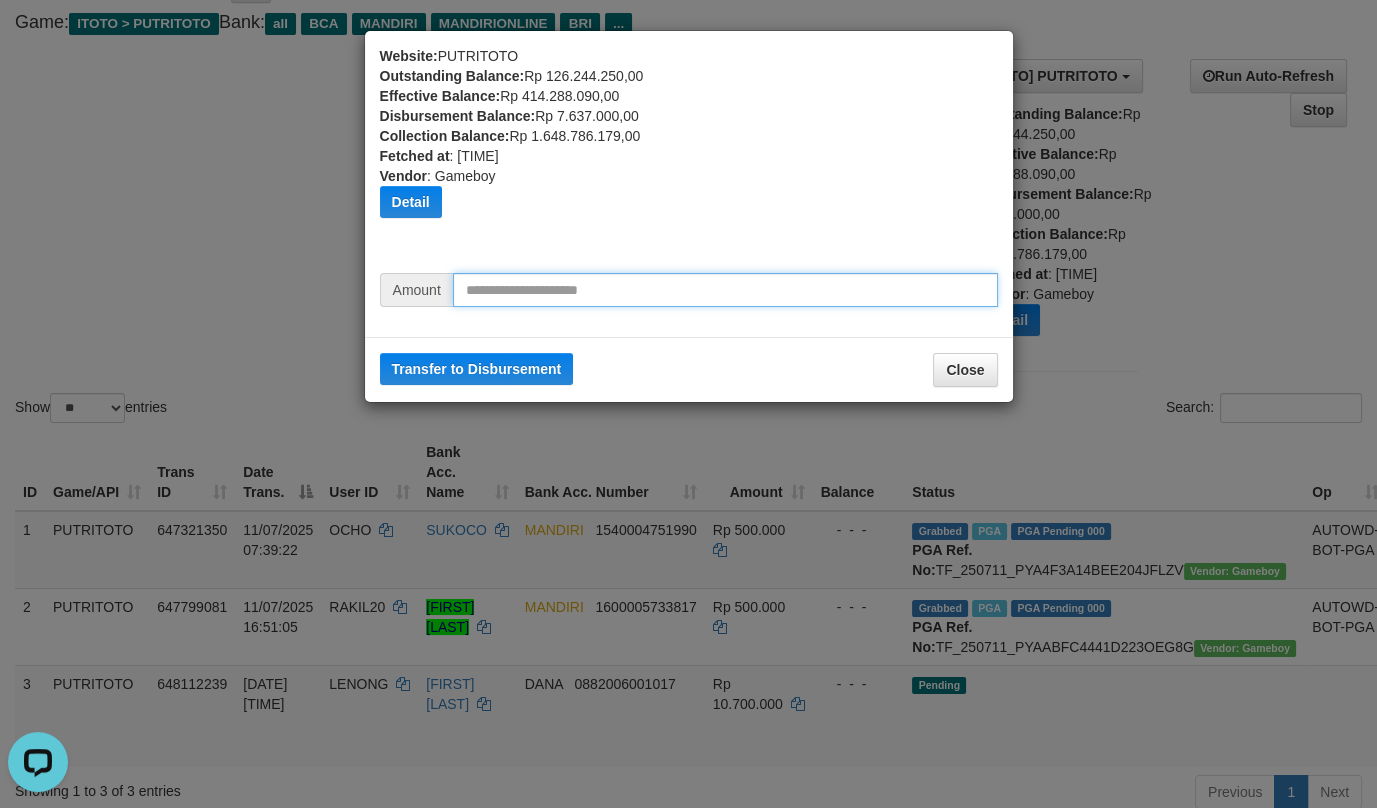 click at bounding box center [725, 290] 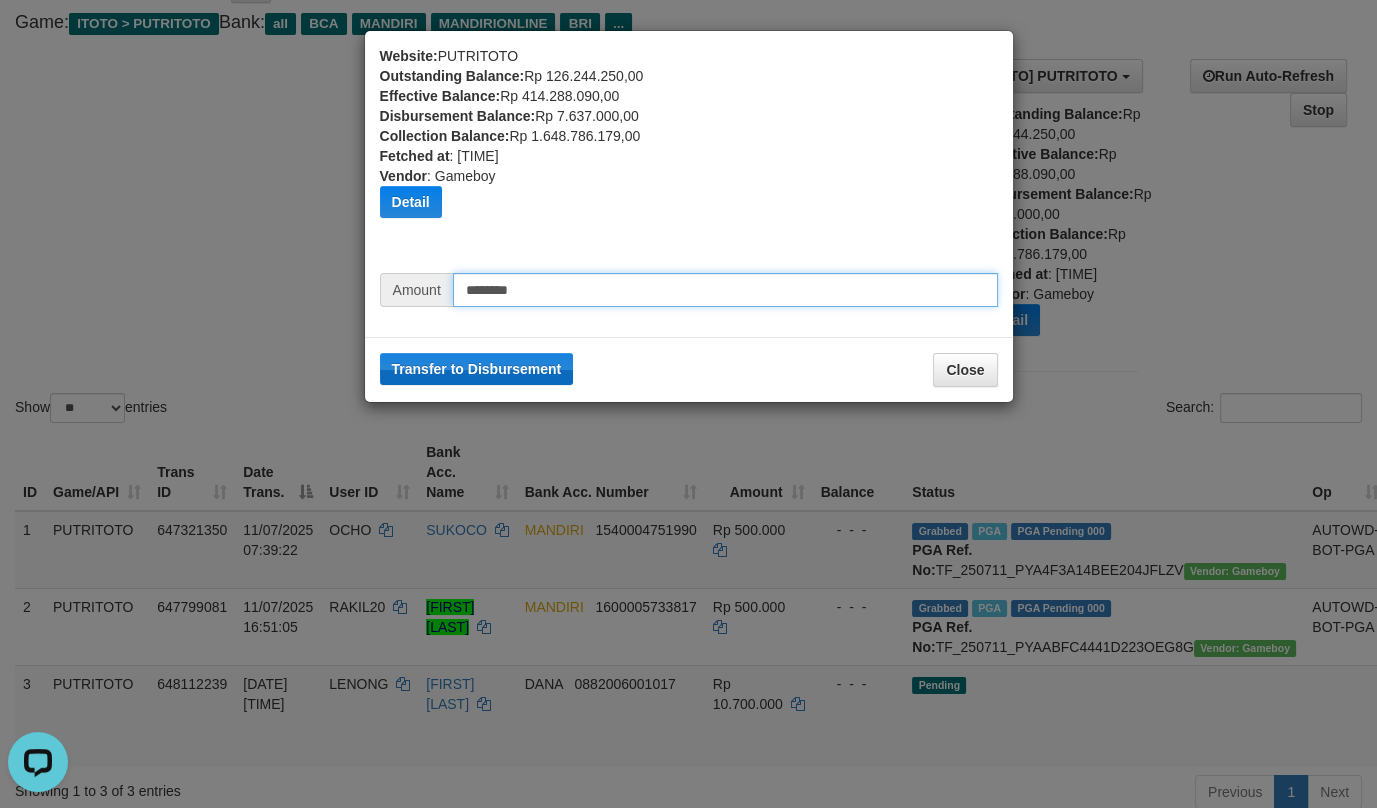 type on "********" 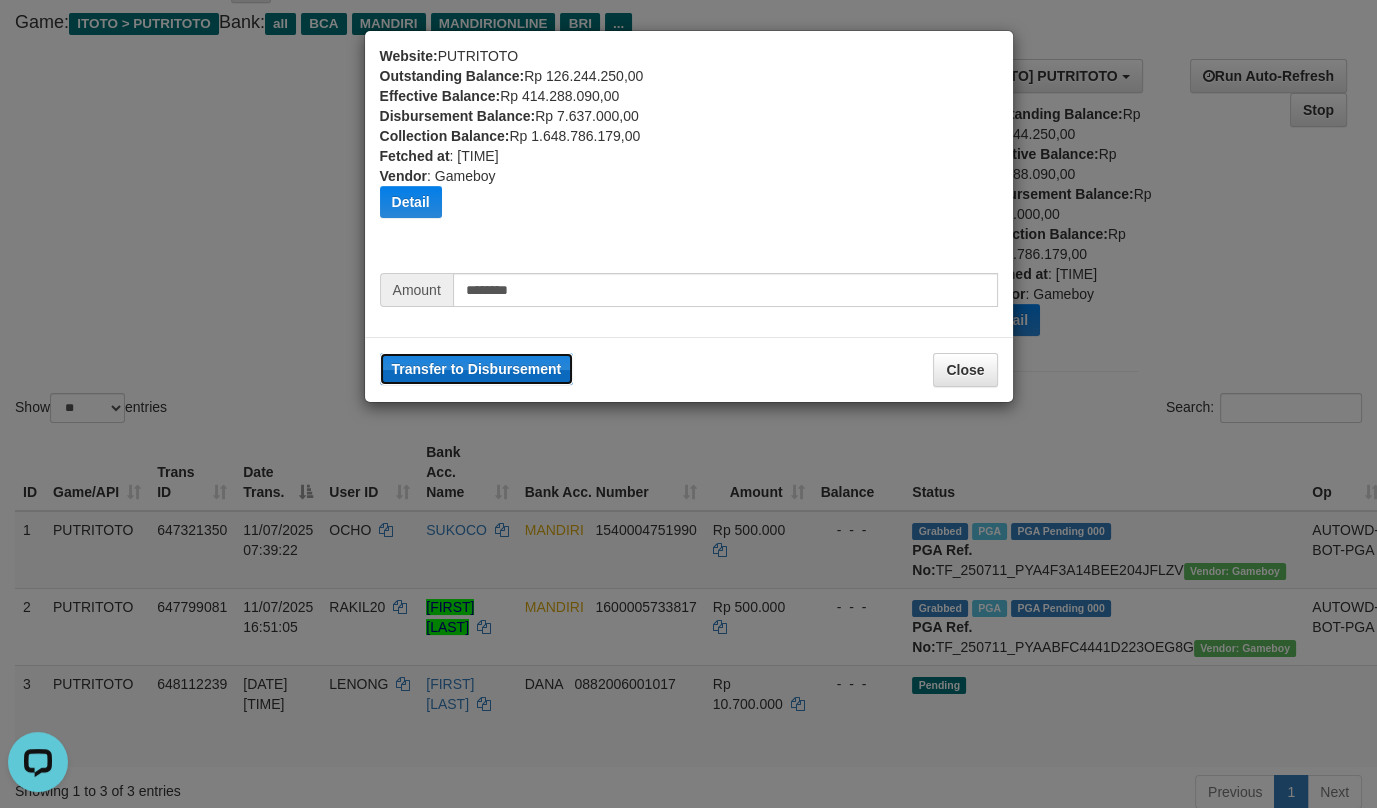 click on "Transfer to Disbursement" at bounding box center [477, 369] 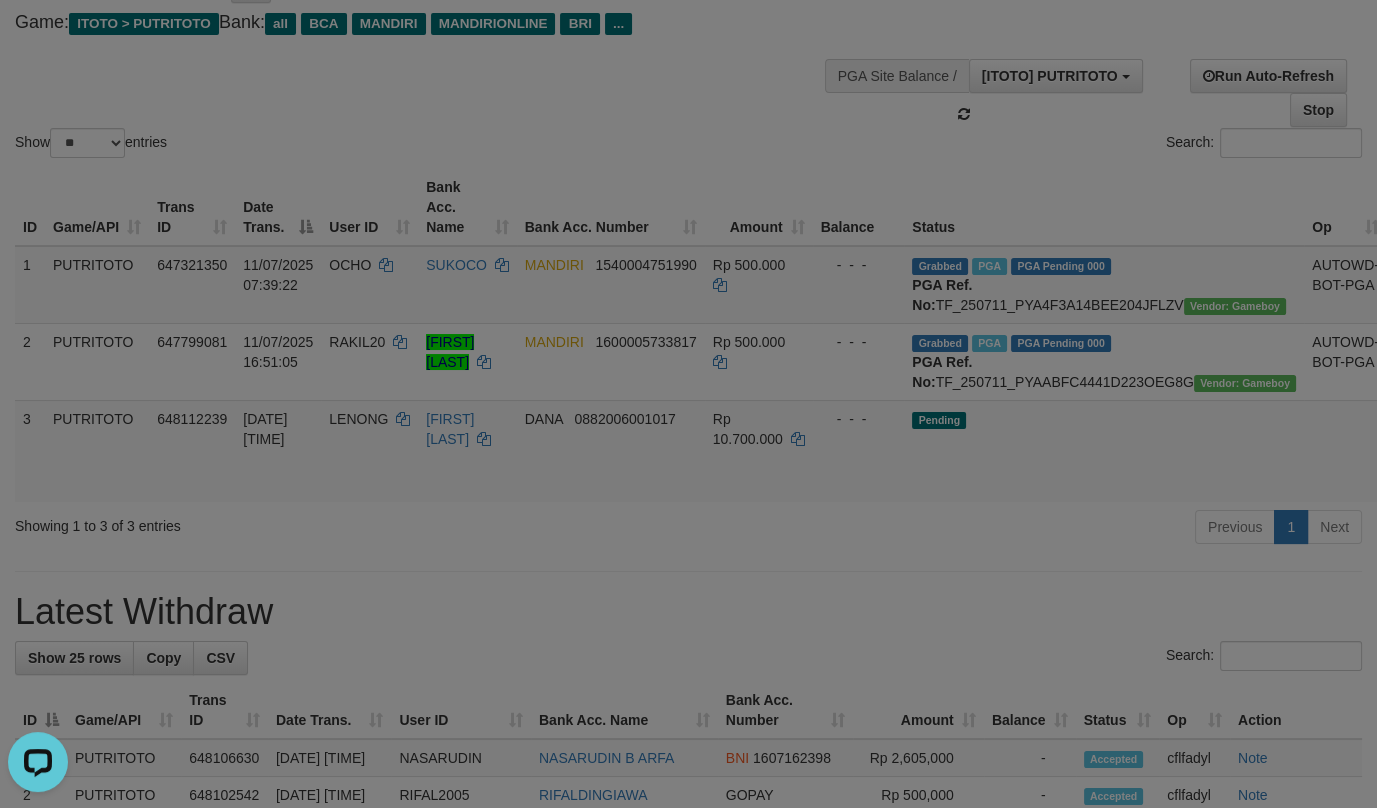 type 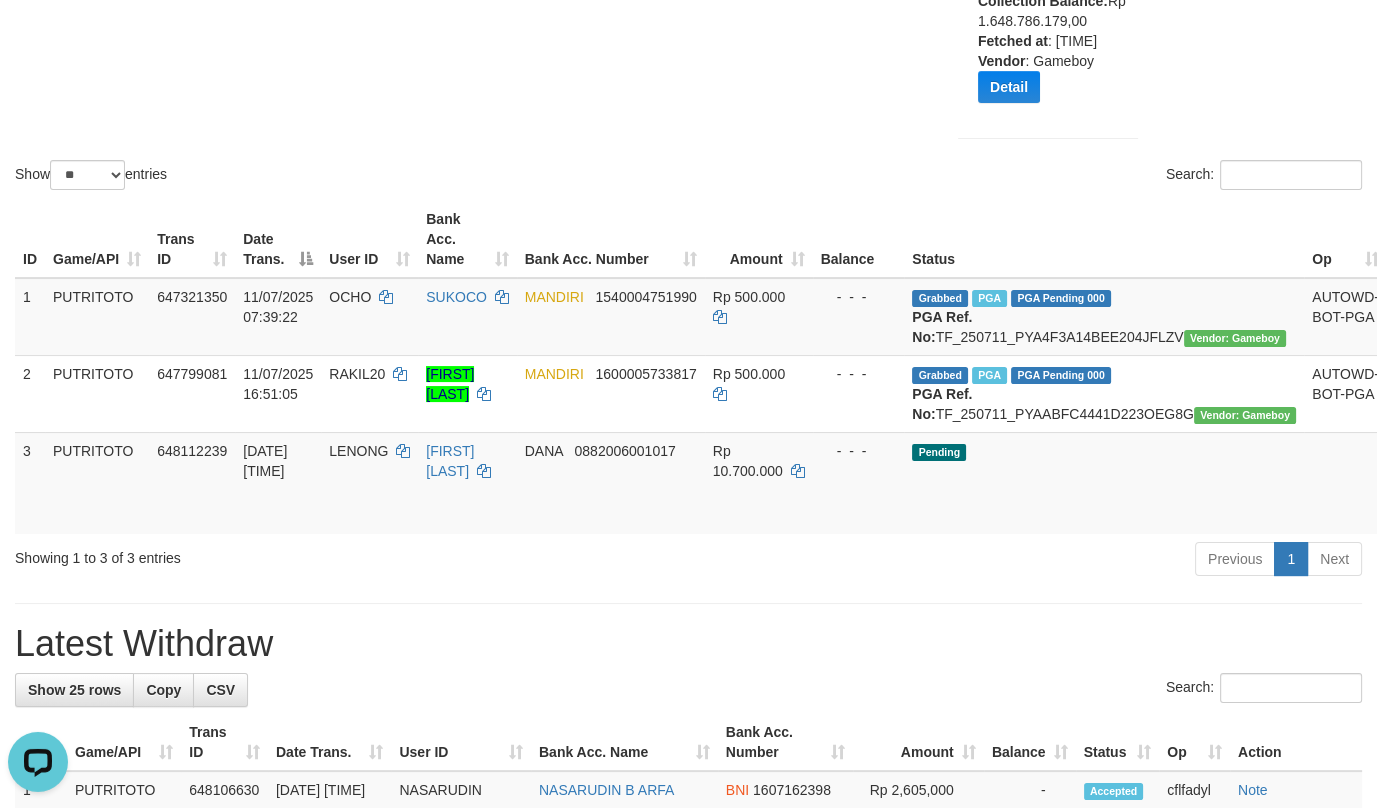 scroll, scrollTop: 431, scrollLeft: 0, axis: vertical 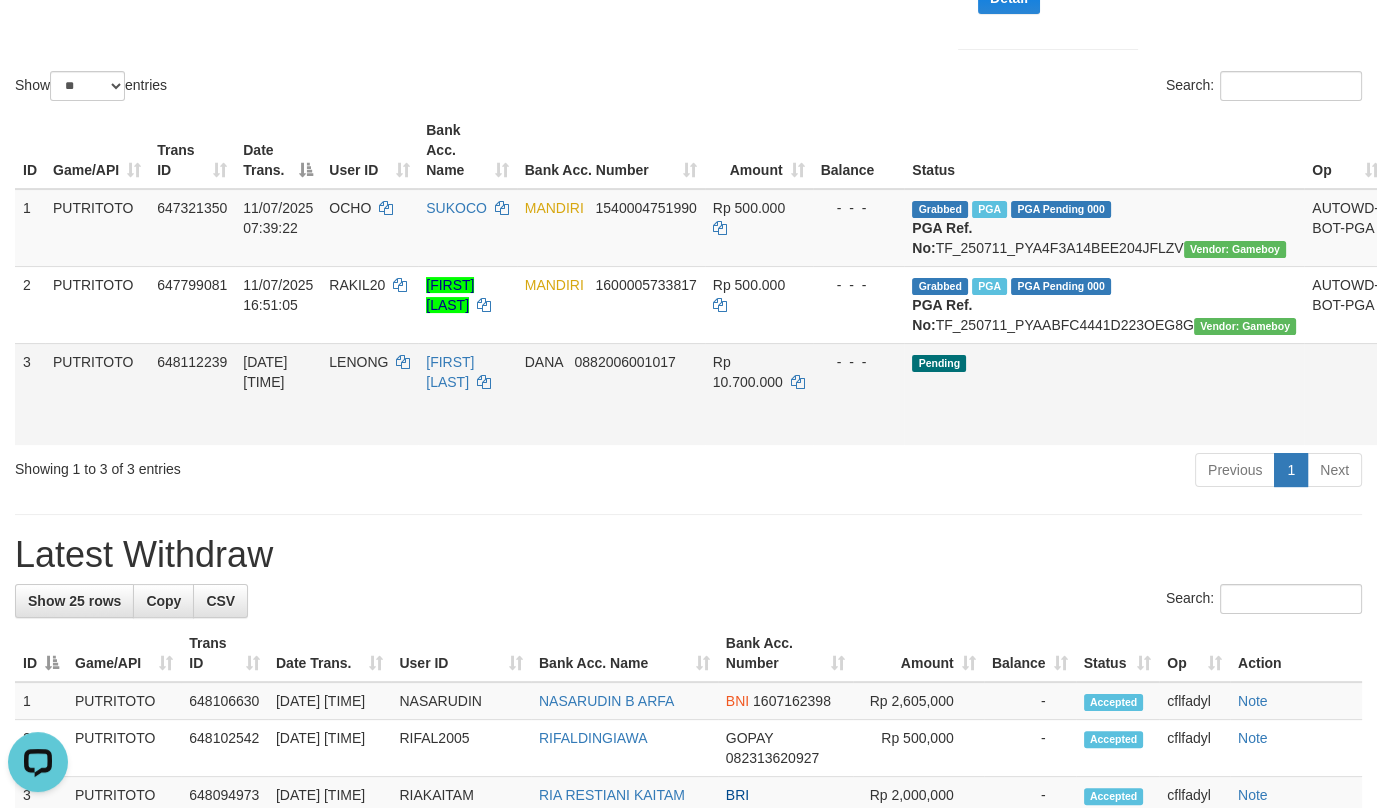click on "Send PGA" at bounding box center [1411, 417] 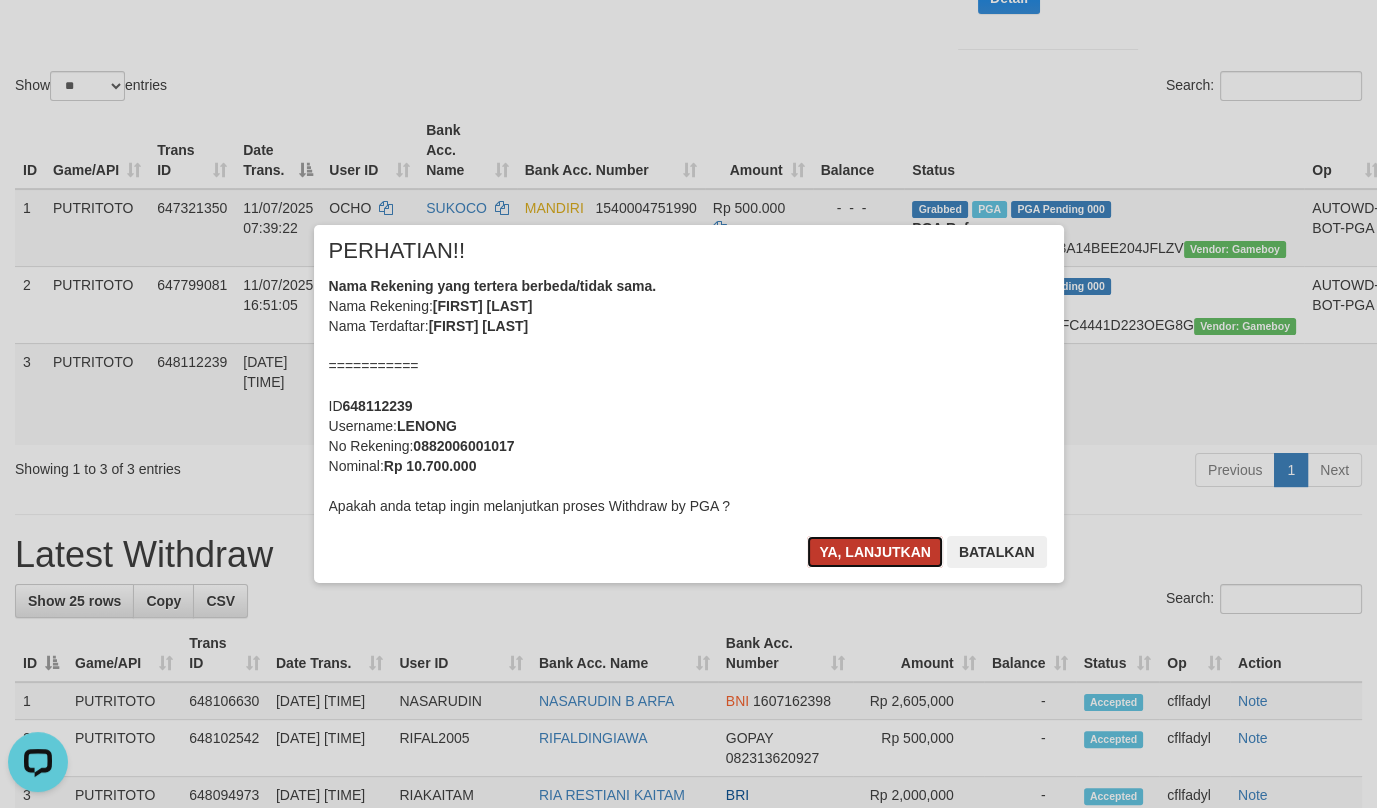 click on "Ya, lanjutkan" at bounding box center [875, 552] 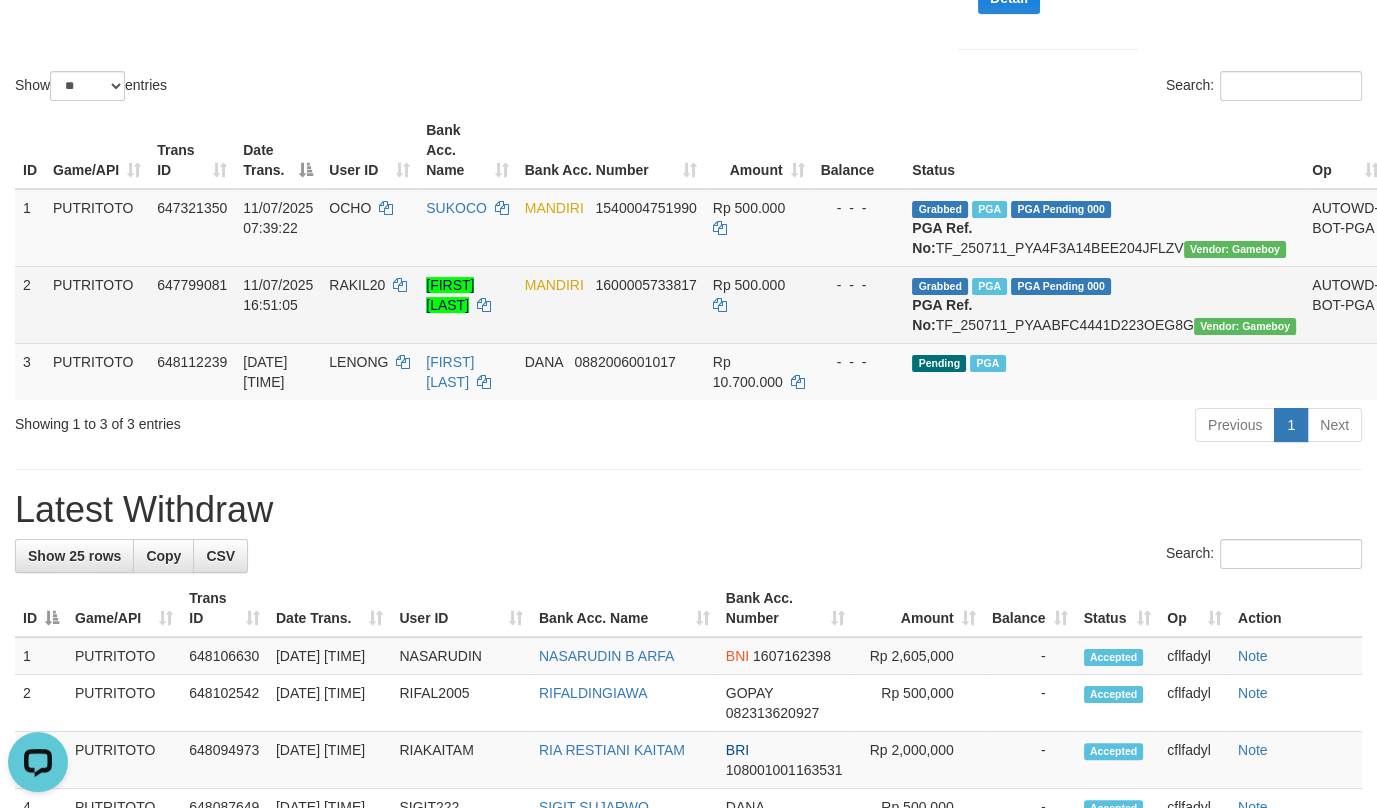 click on "Check Trans" at bounding box center (1436, 295) 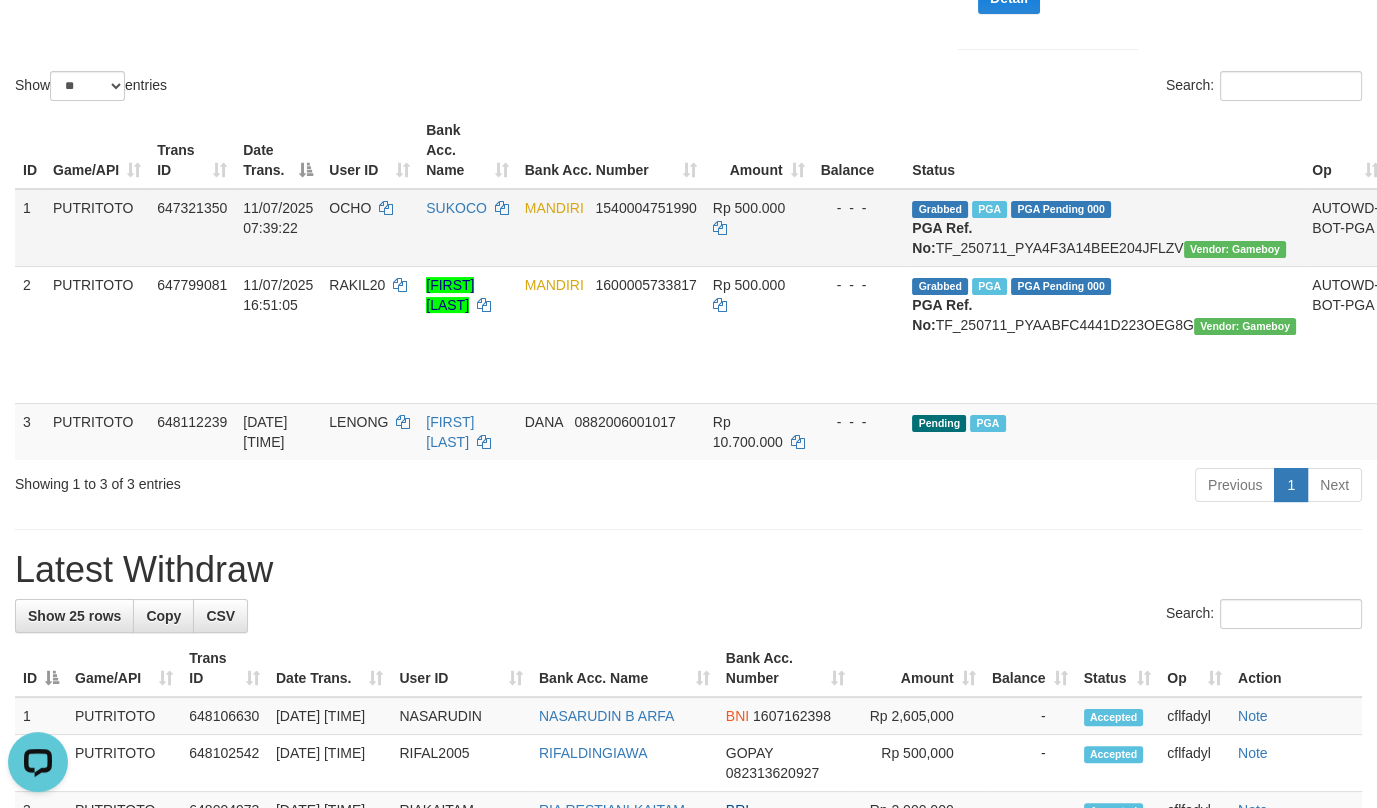 click on "Reject ·    Check Trans    ·    Note" at bounding box center [1447, 228] 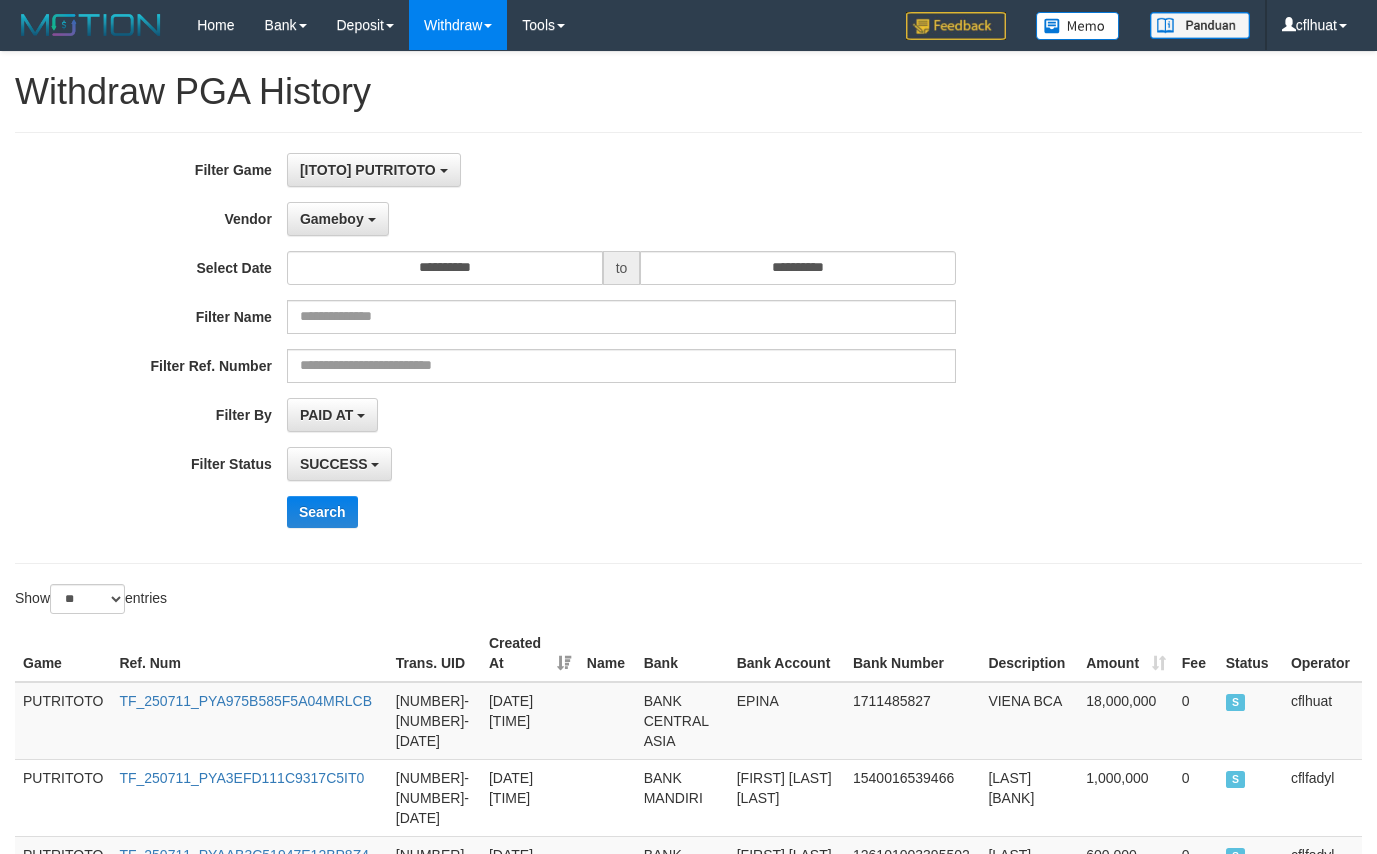 select on "**********" 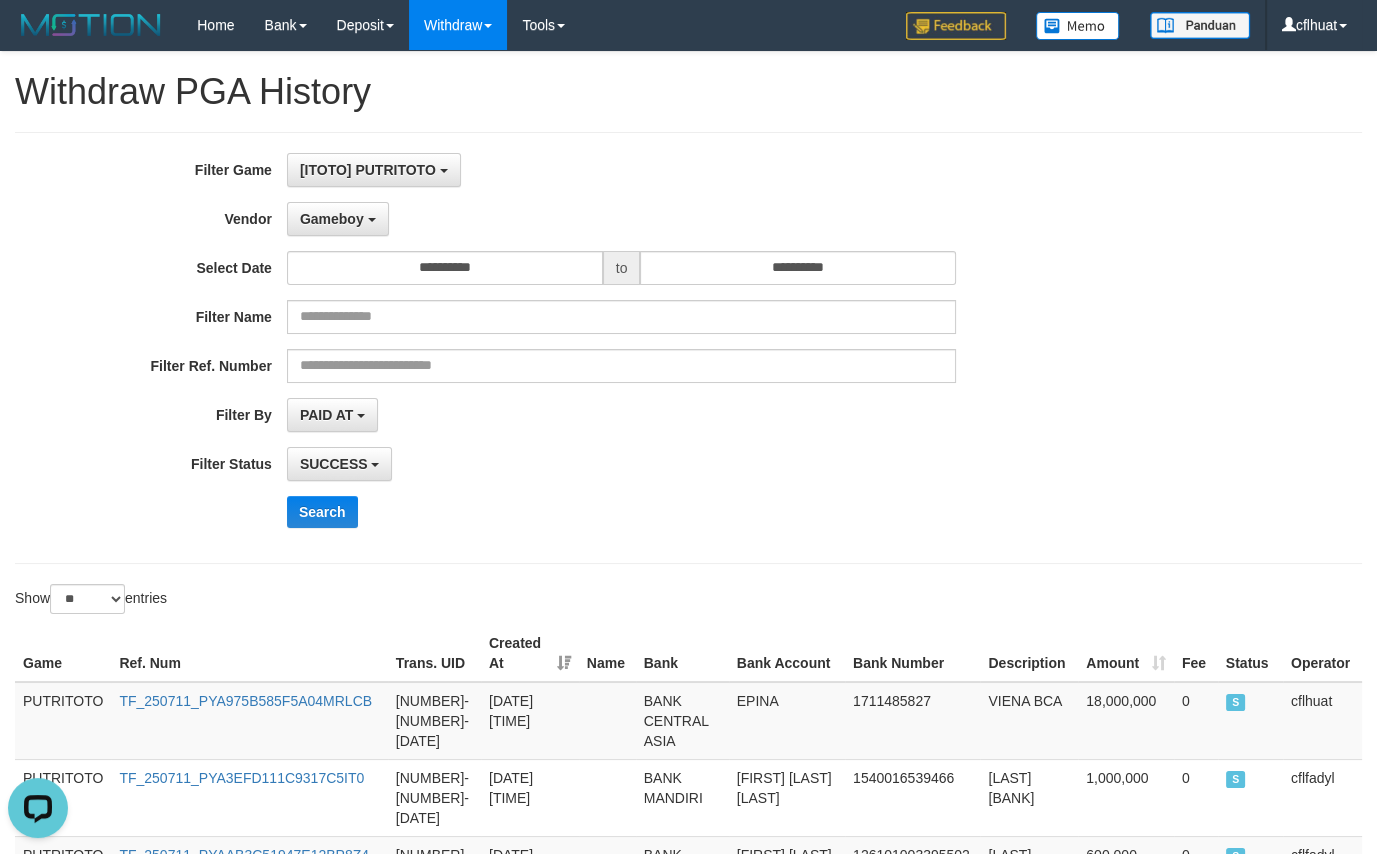 scroll, scrollTop: 0, scrollLeft: 0, axis: both 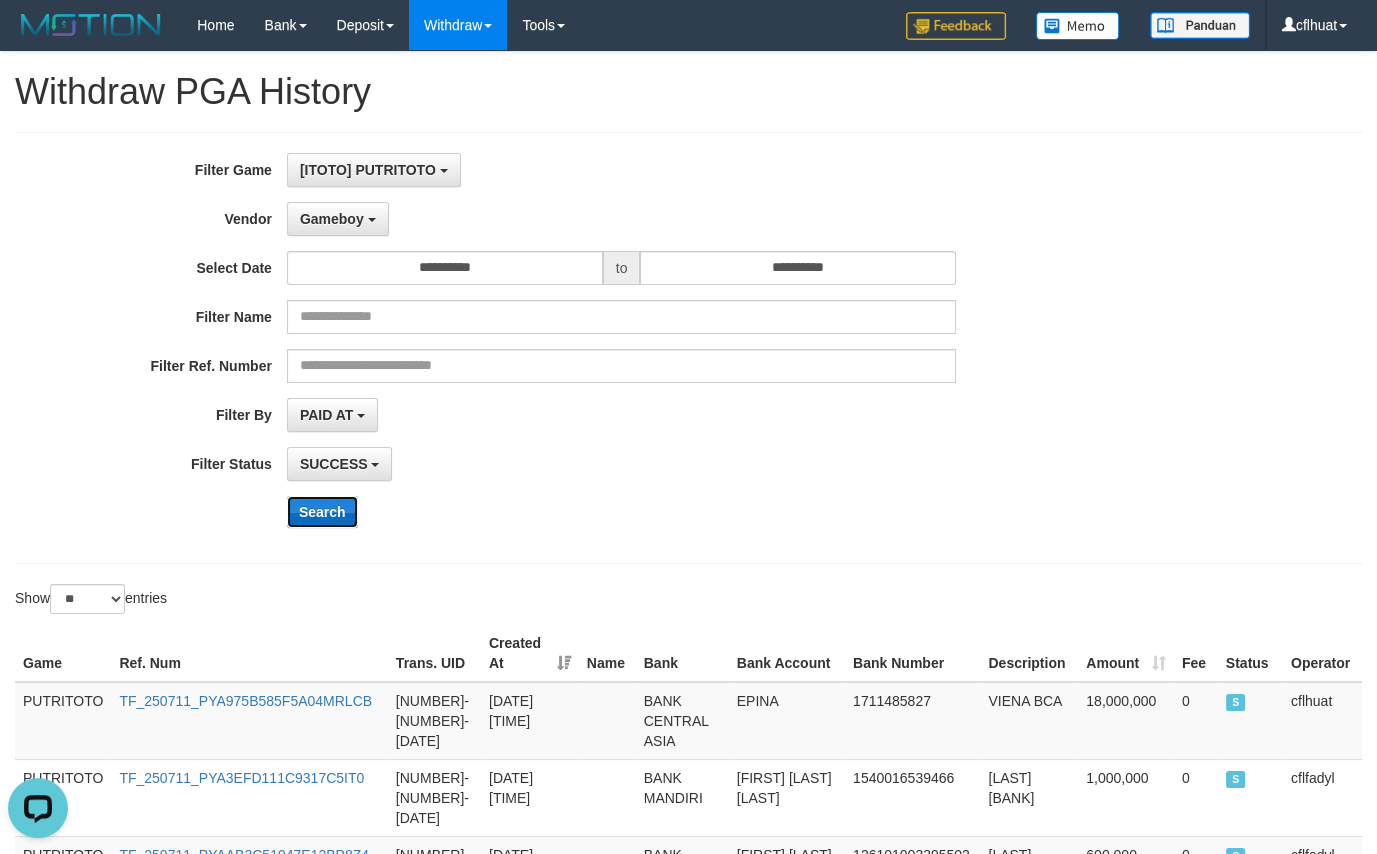 click on "Search" at bounding box center (322, 512) 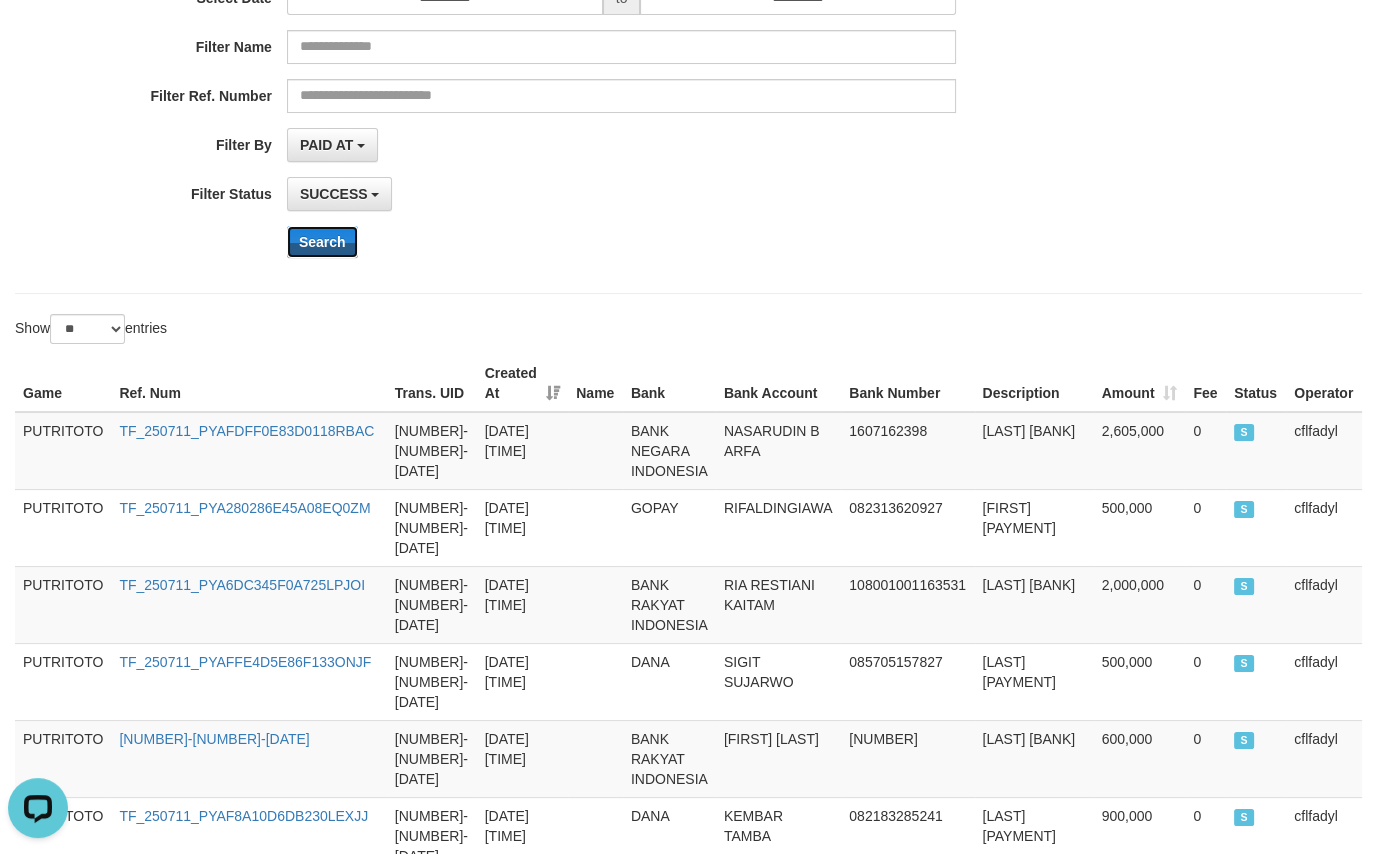 scroll, scrollTop: 0, scrollLeft: 0, axis: both 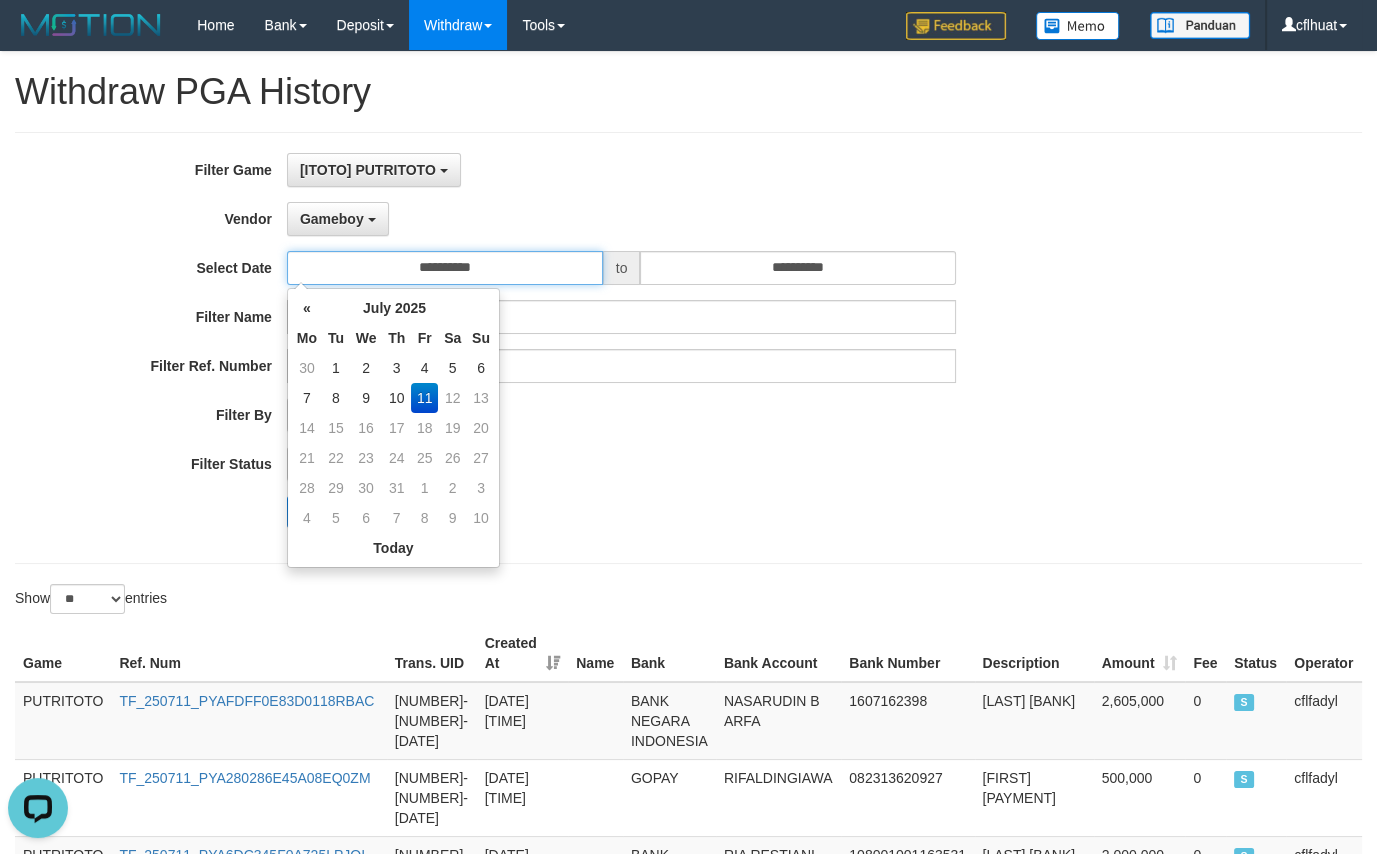 click on "**********" at bounding box center (445, 268) 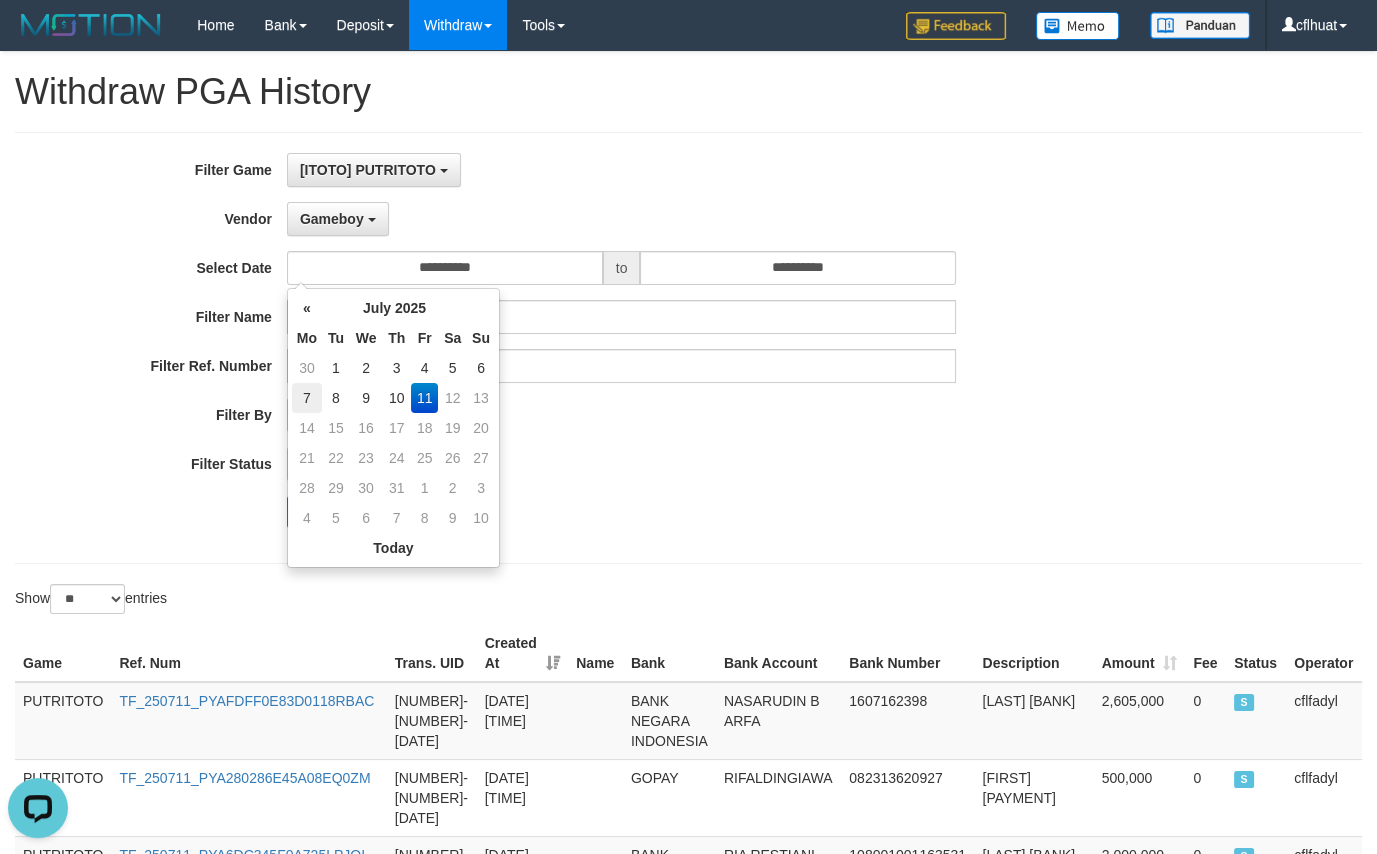 click on "7" at bounding box center (307, 398) 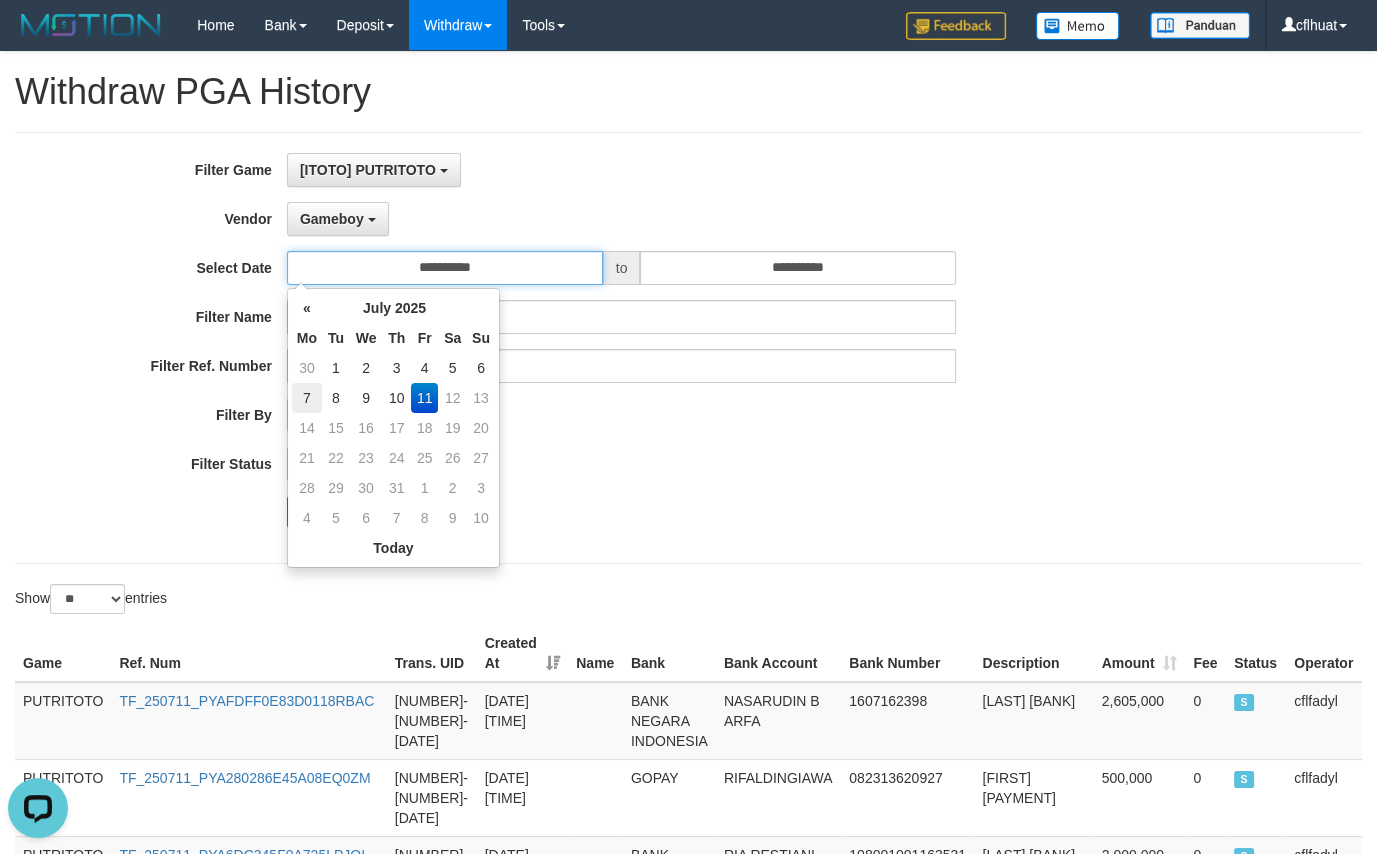 type on "**********" 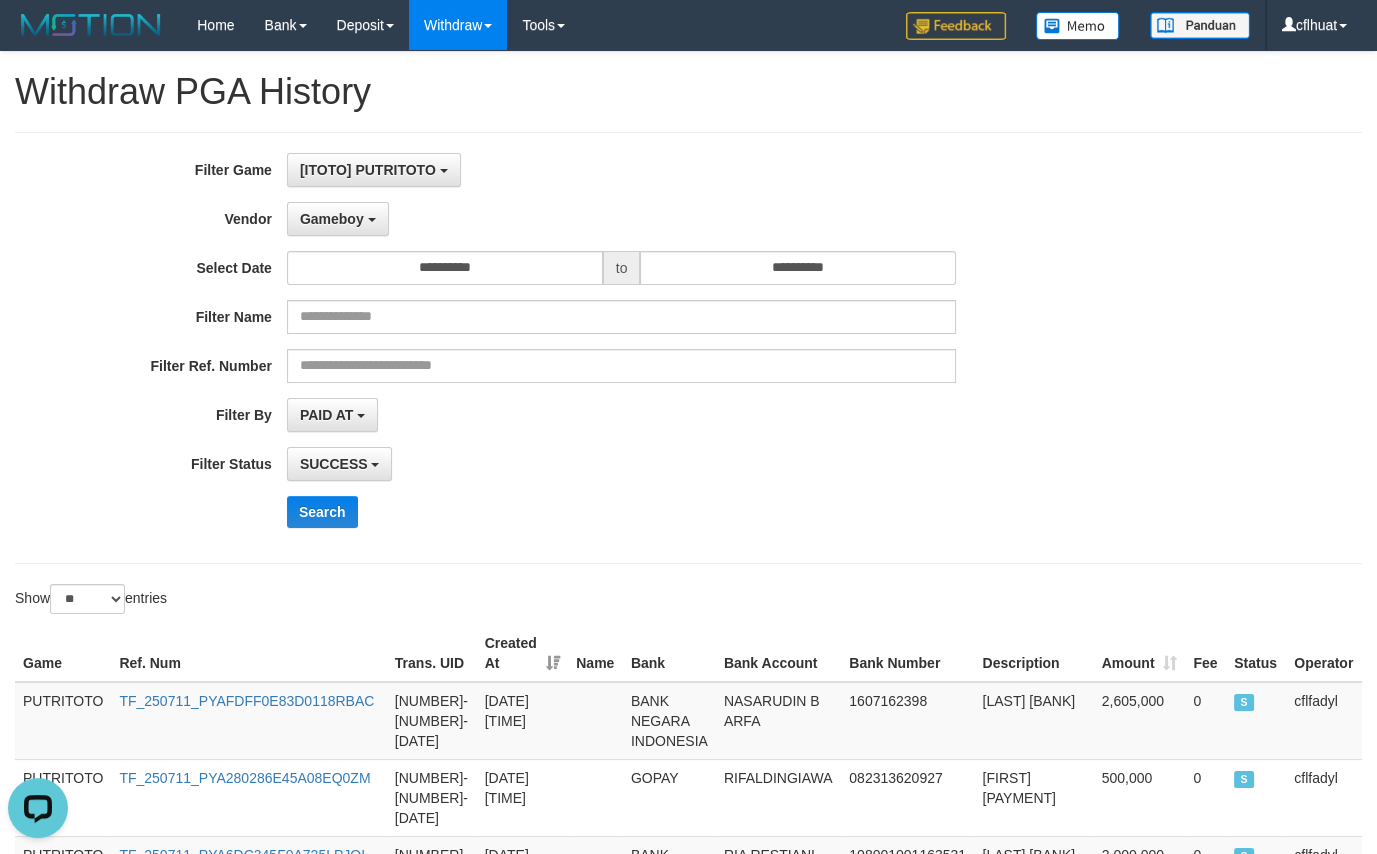 click on "**********" at bounding box center [574, 348] 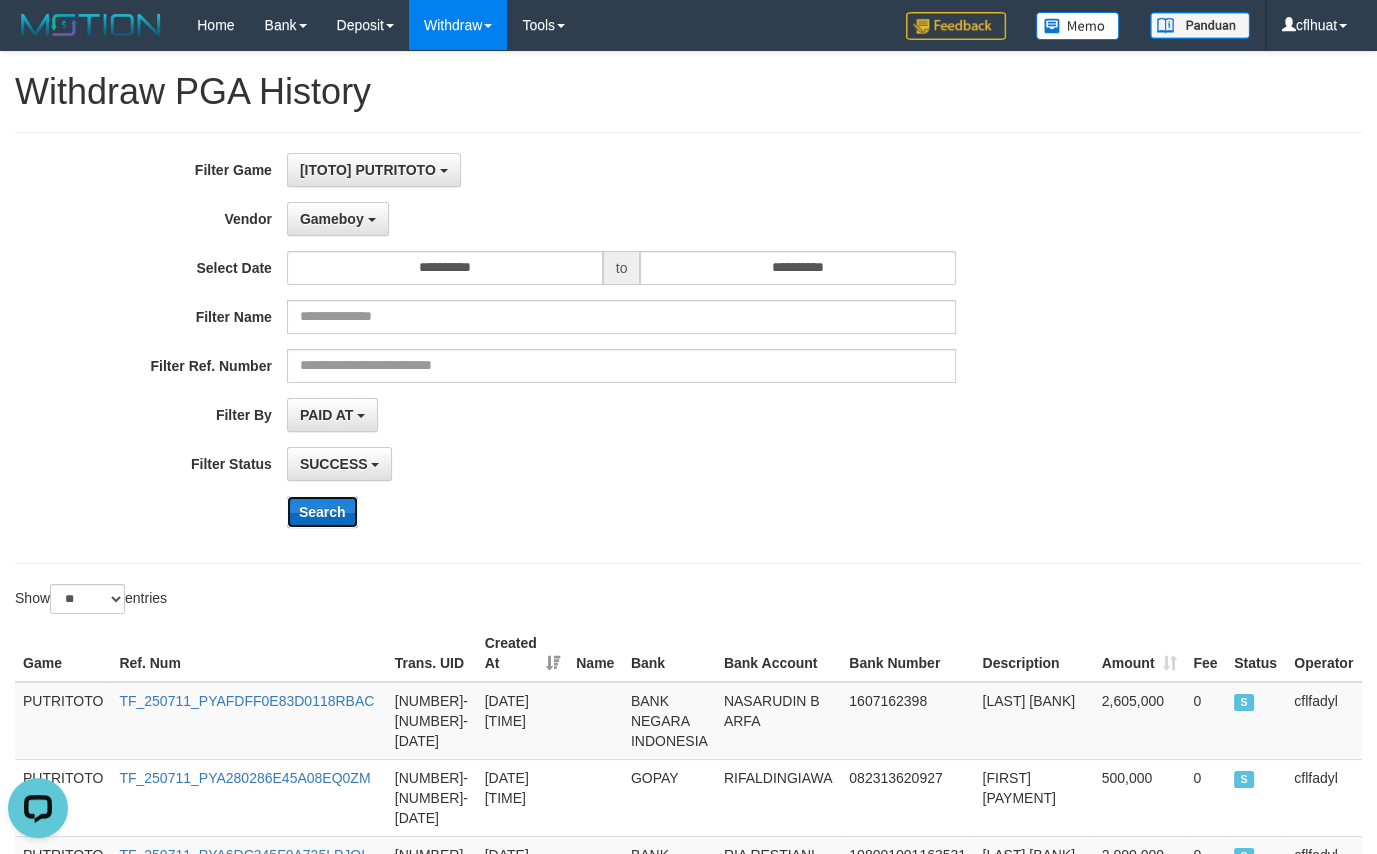 click on "Search" at bounding box center [322, 512] 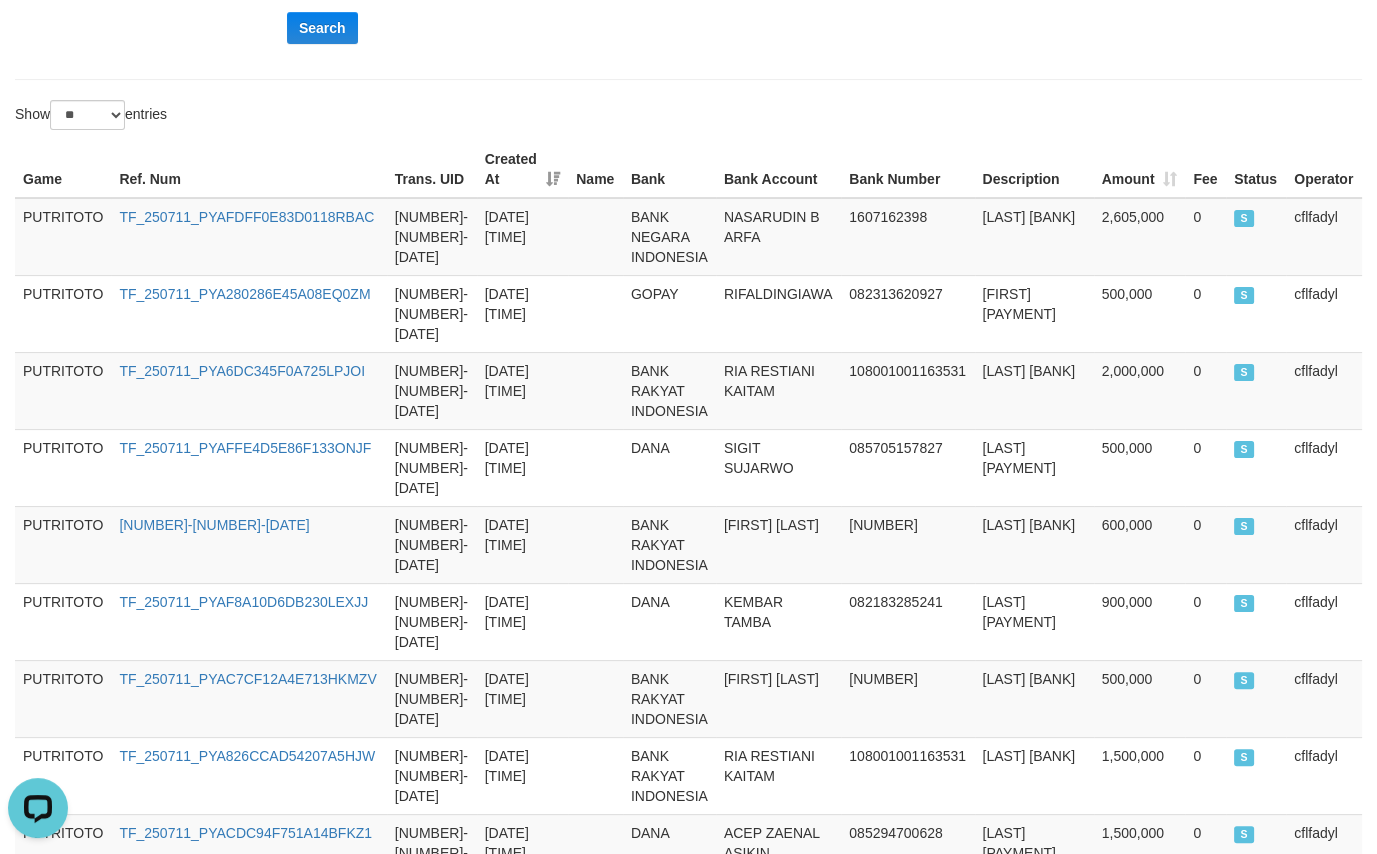scroll, scrollTop: 0, scrollLeft: 0, axis: both 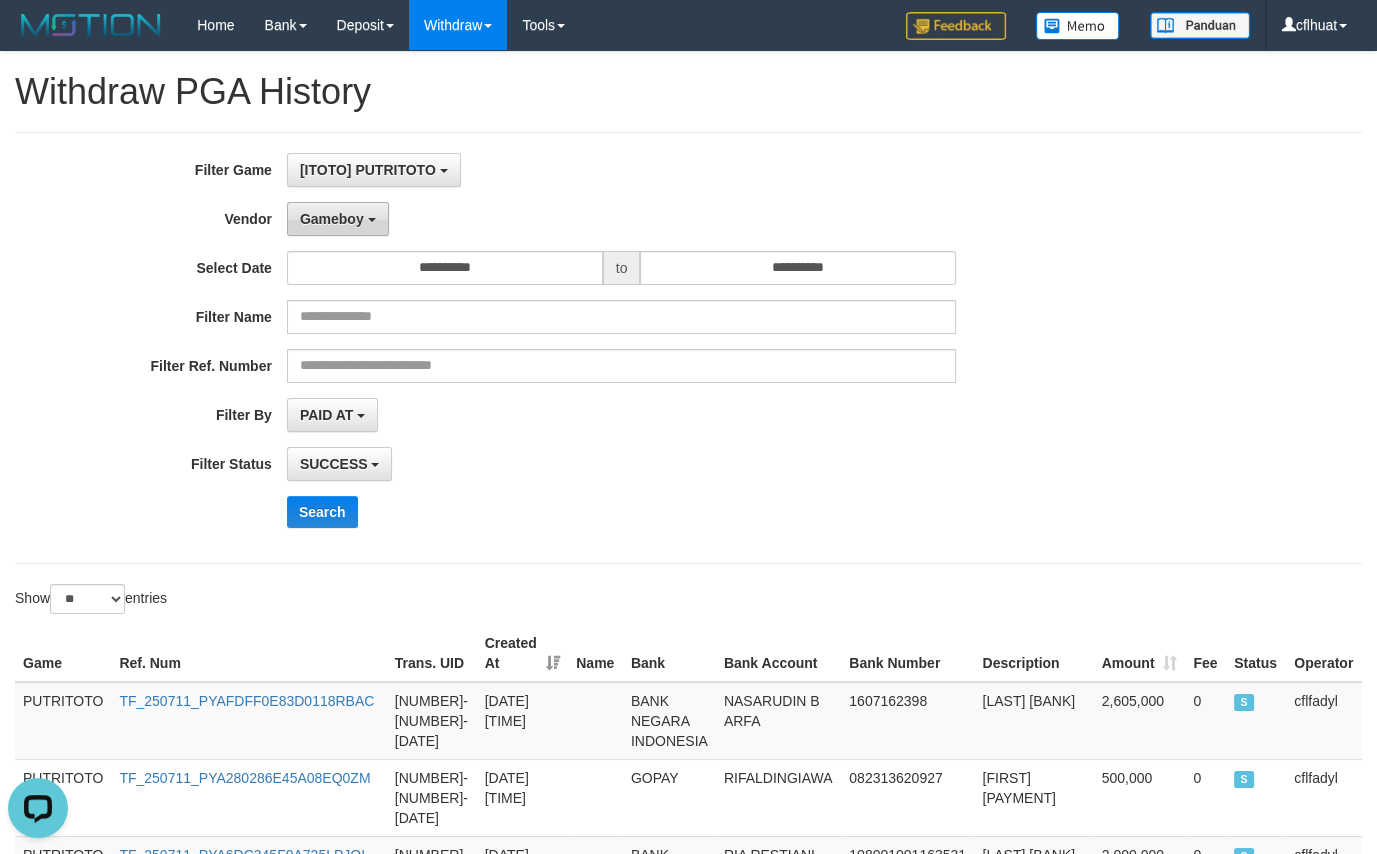 click on "Gameboy" at bounding box center (338, 219) 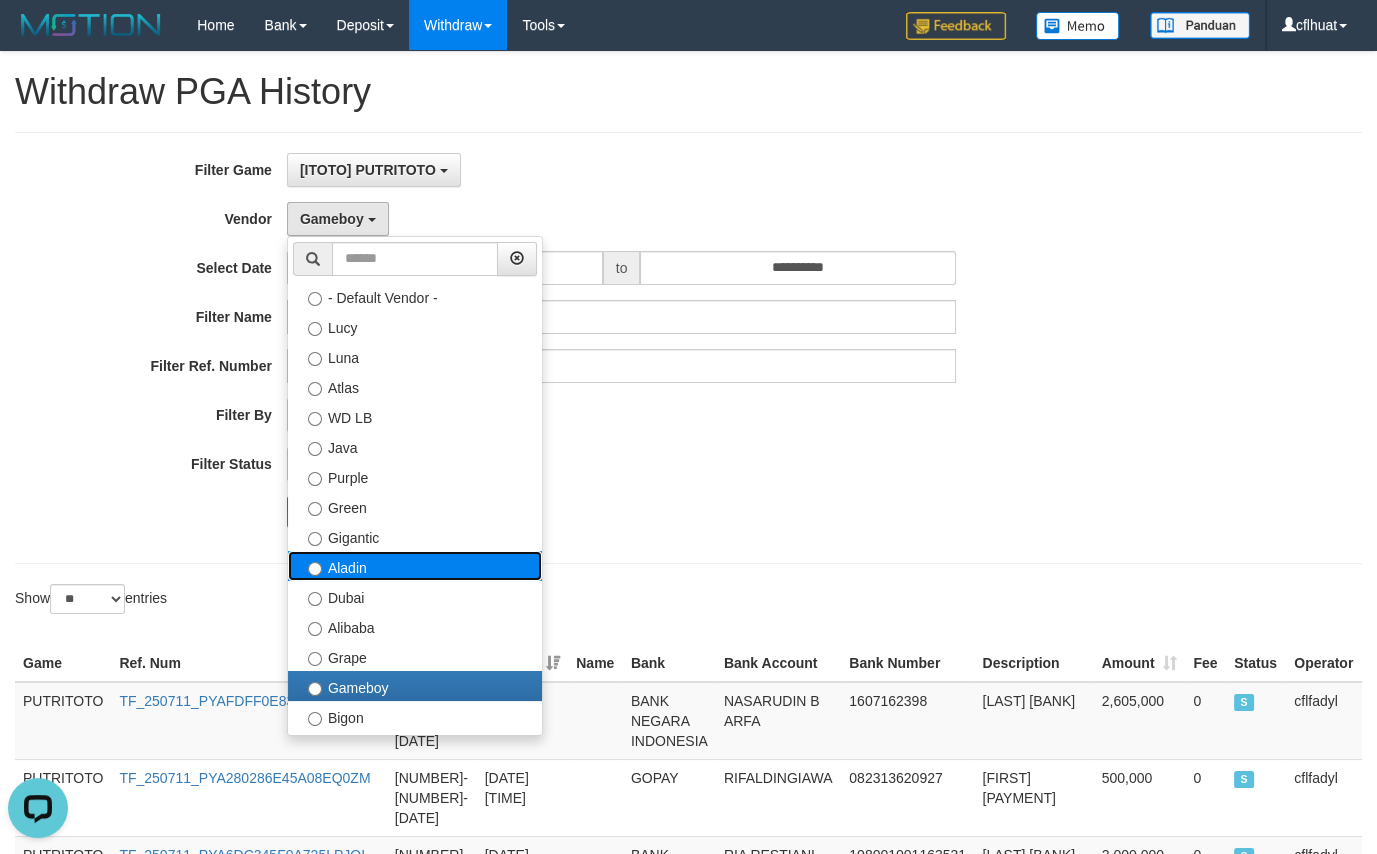 click on "Aladin" at bounding box center (415, 566) 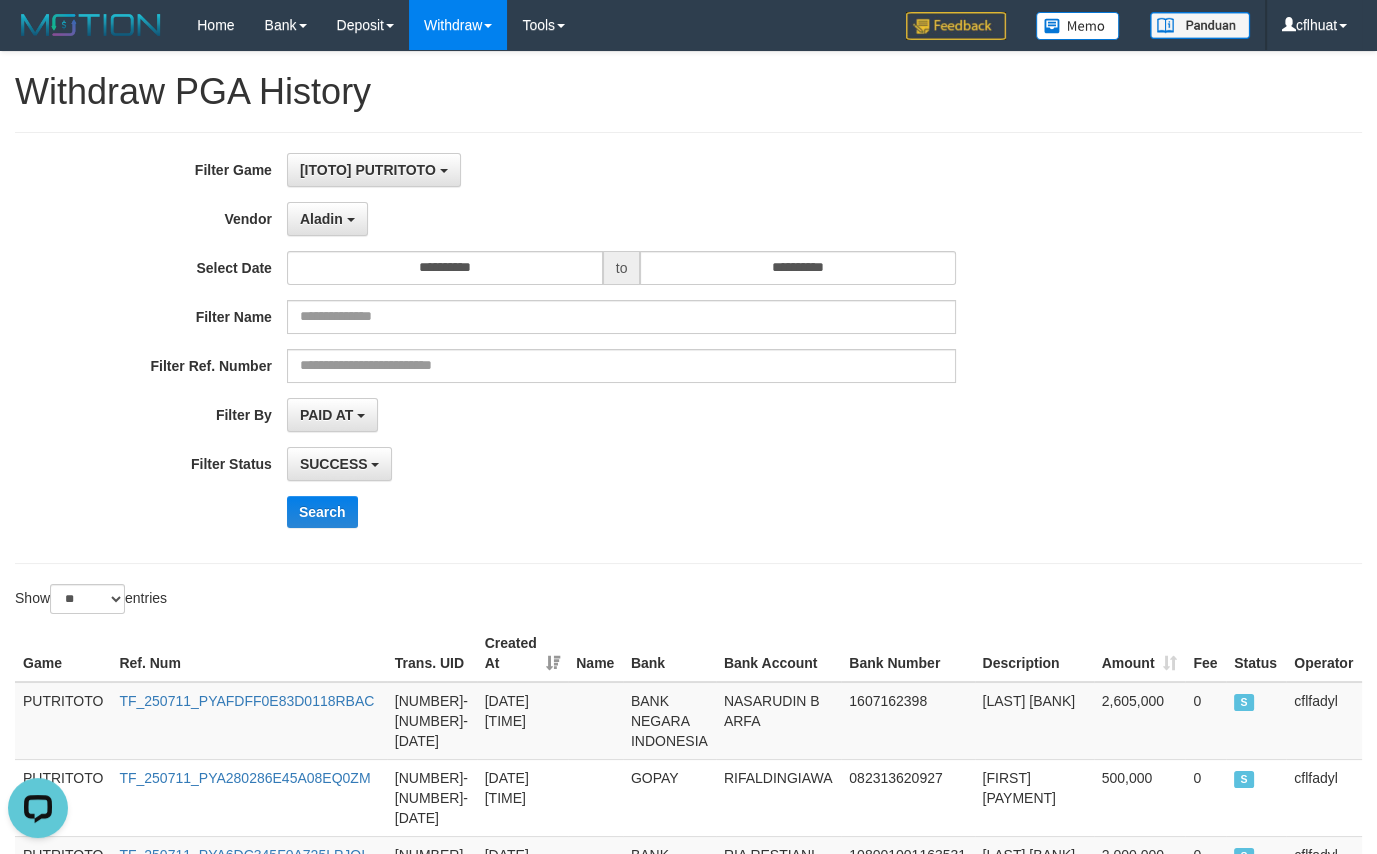 select on "**********" 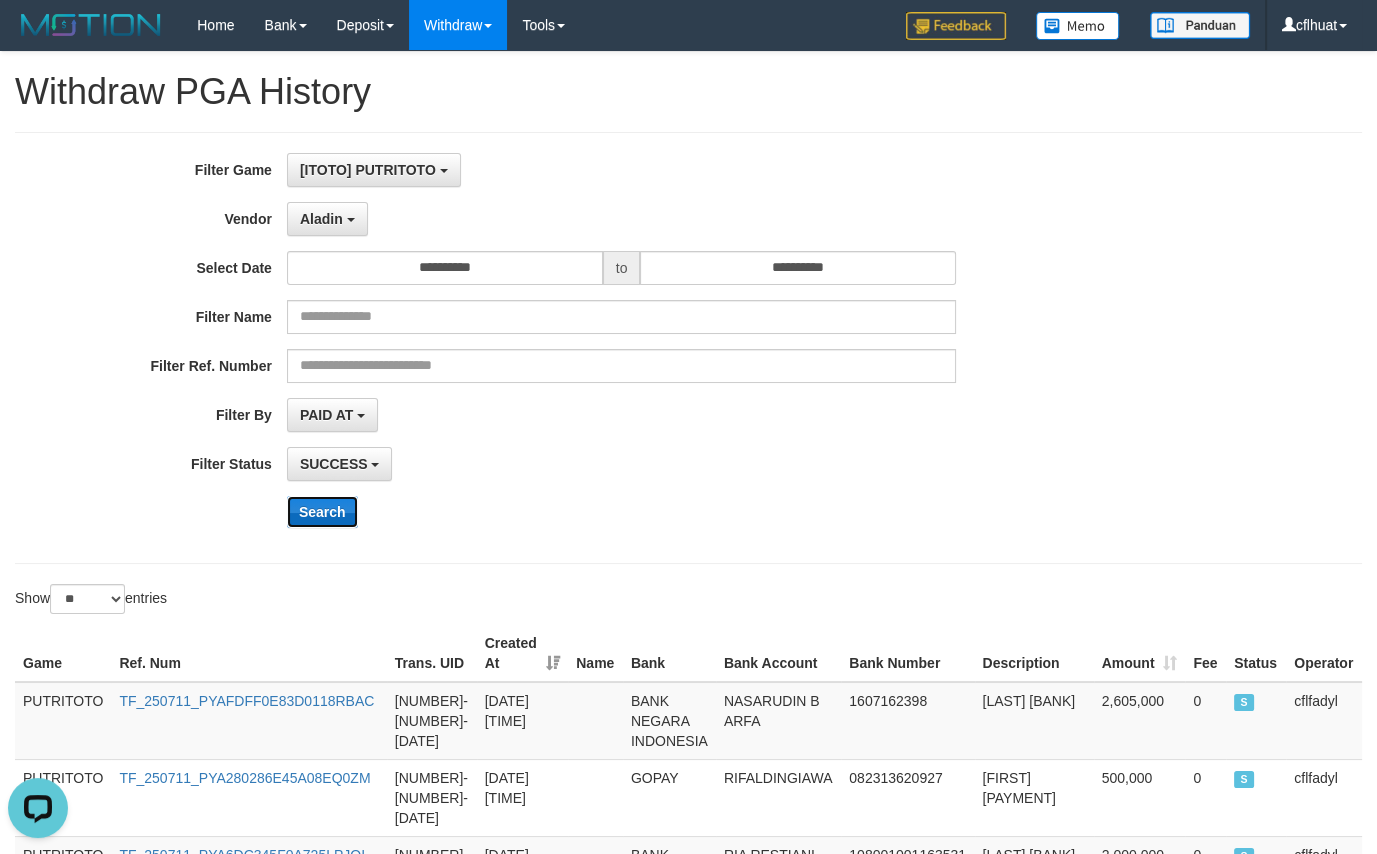 click on "Search" at bounding box center [322, 512] 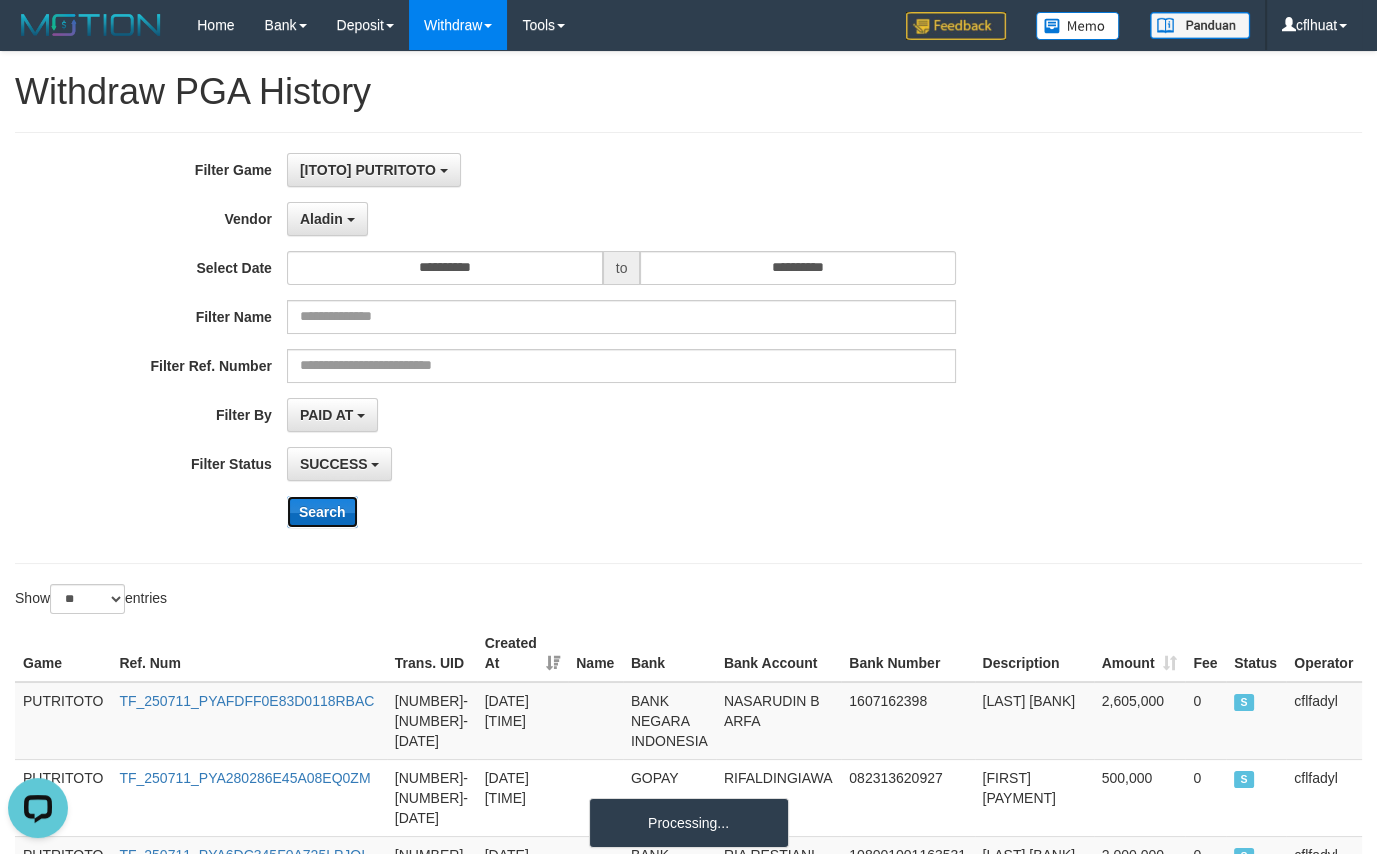 type 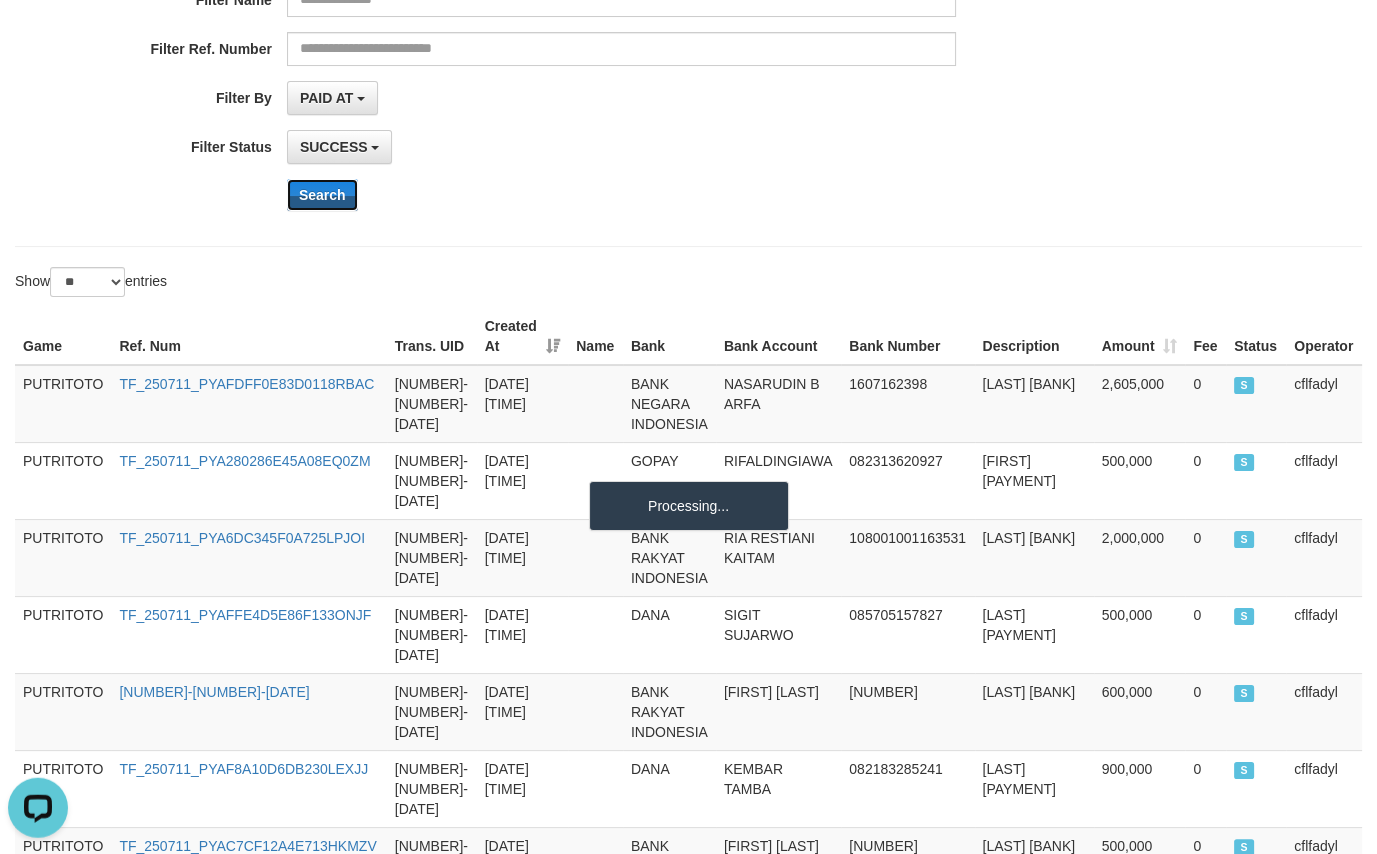 scroll, scrollTop: 536, scrollLeft: 0, axis: vertical 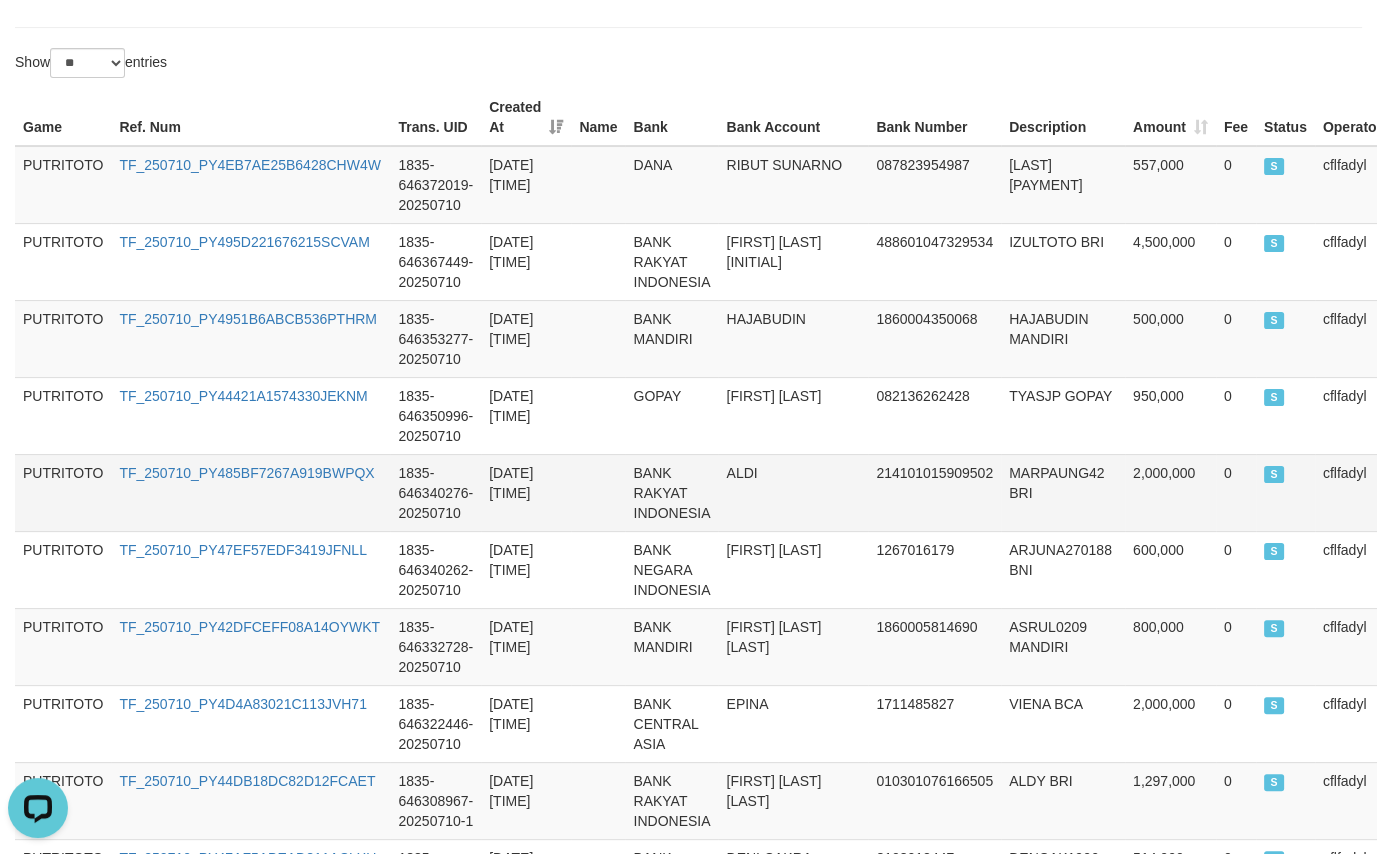 click on "1835-646340276-20250710" at bounding box center [435, 492] 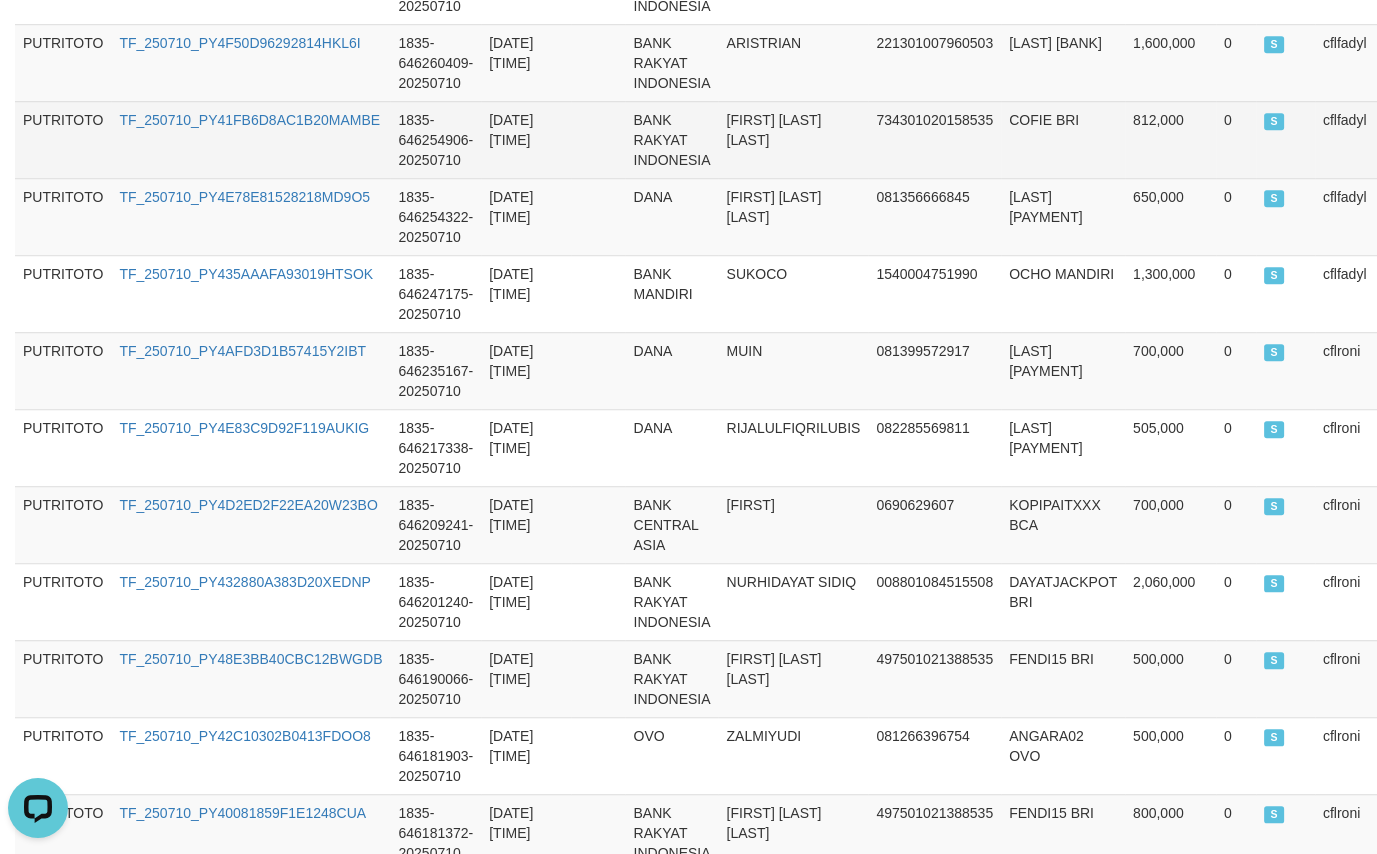 scroll, scrollTop: 1851, scrollLeft: 0, axis: vertical 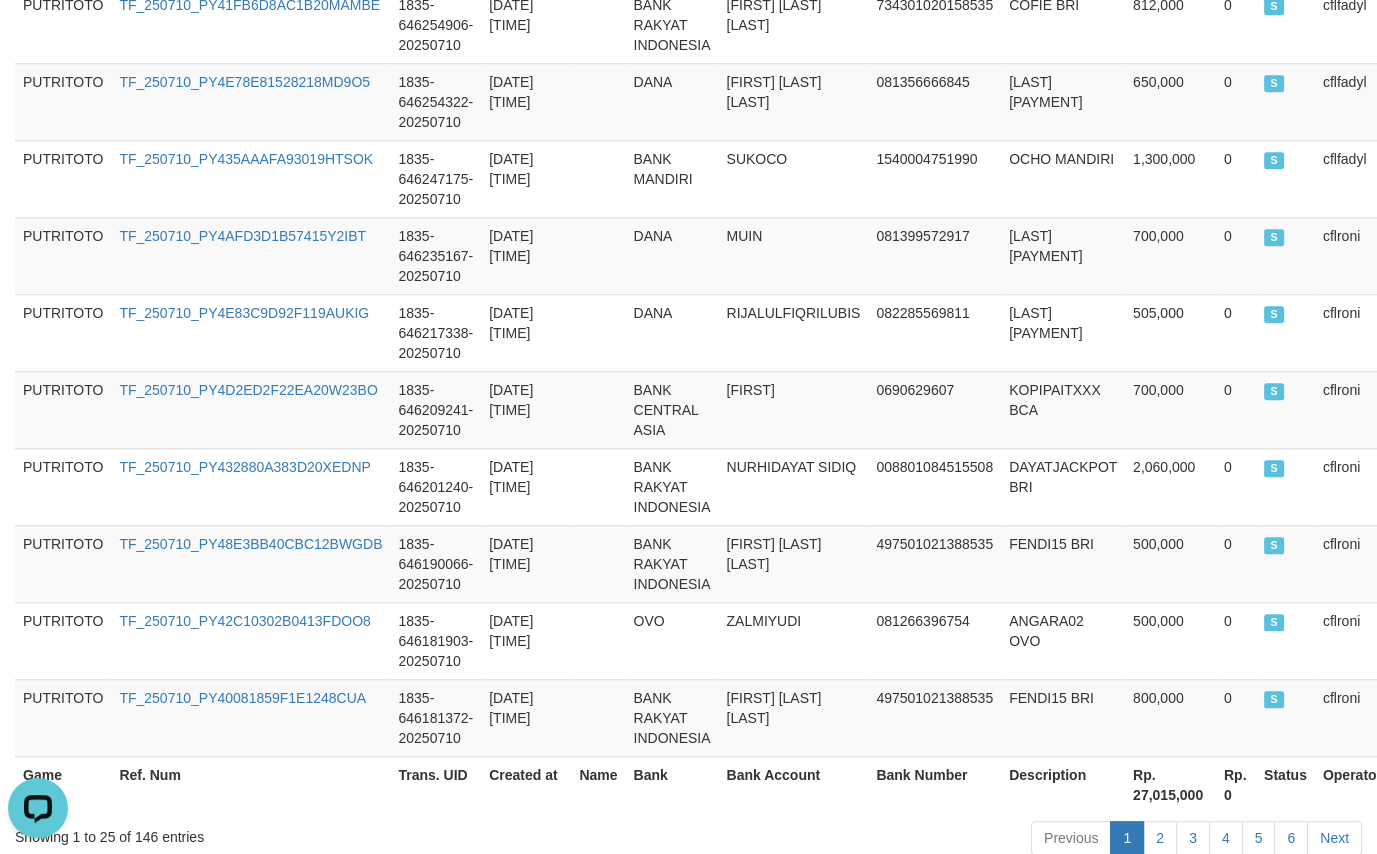 click on "Rp. 379,496,000" at bounding box center (217, 876) 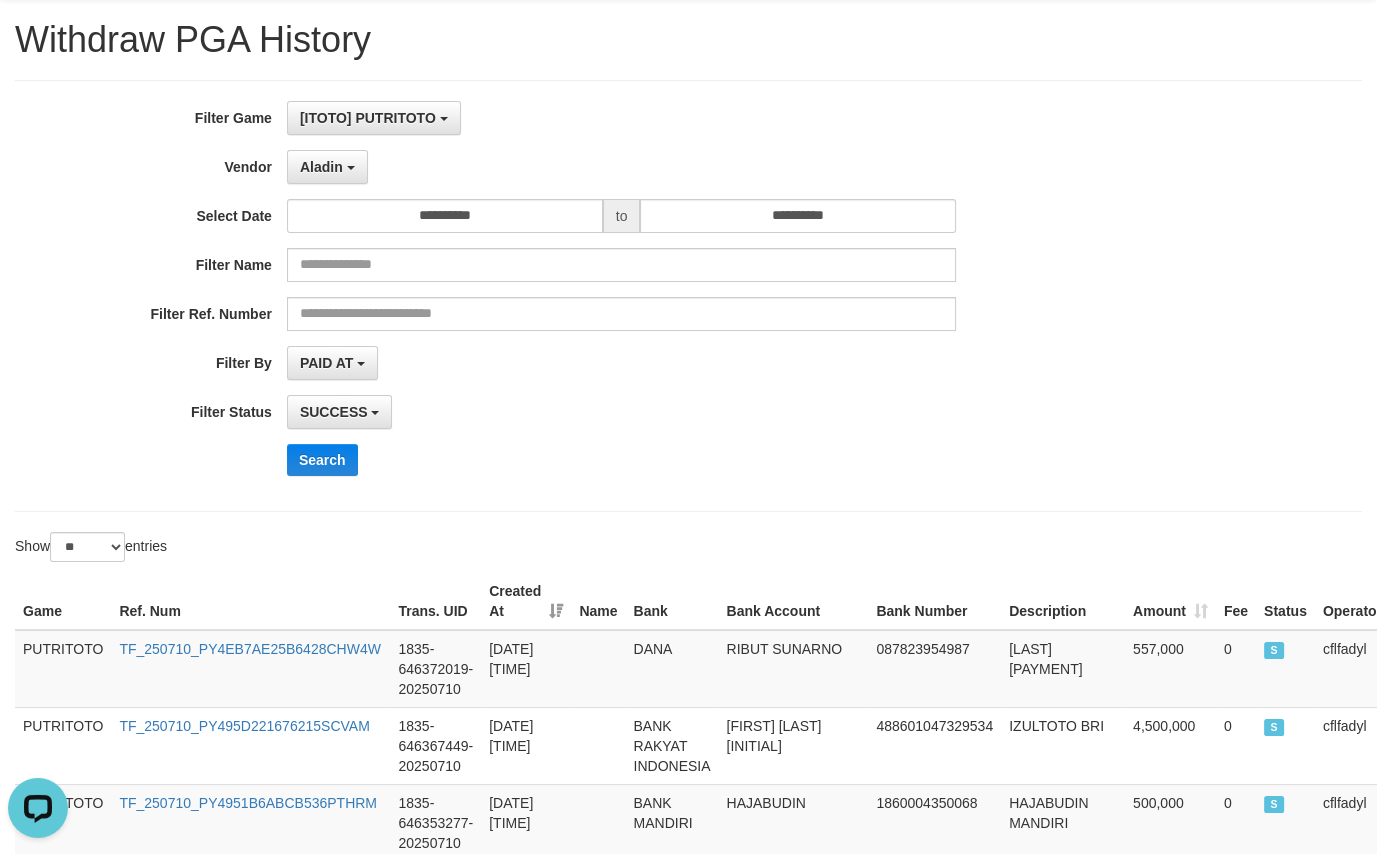 scroll, scrollTop: 0, scrollLeft: 0, axis: both 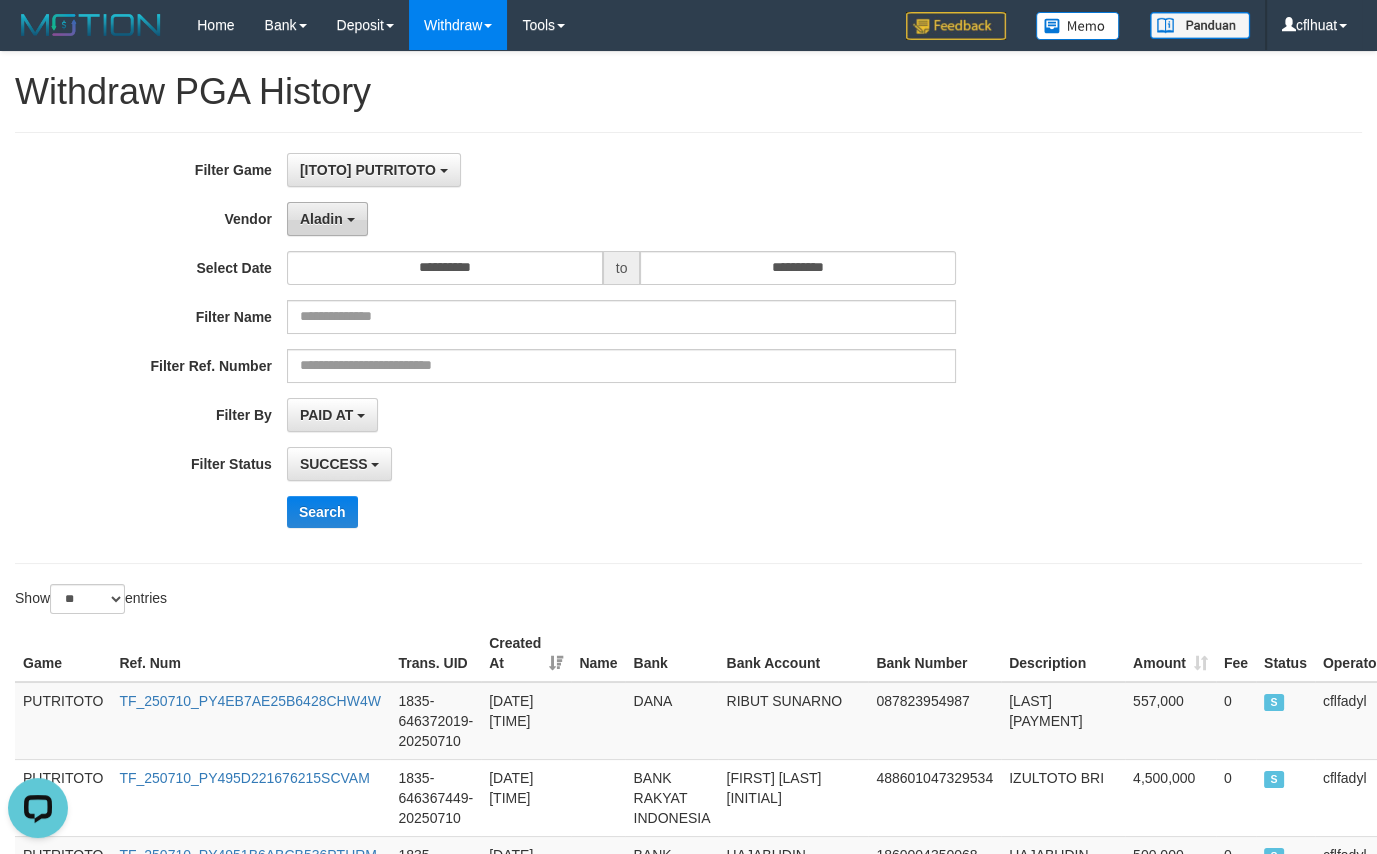 click on "Aladin" at bounding box center (327, 219) 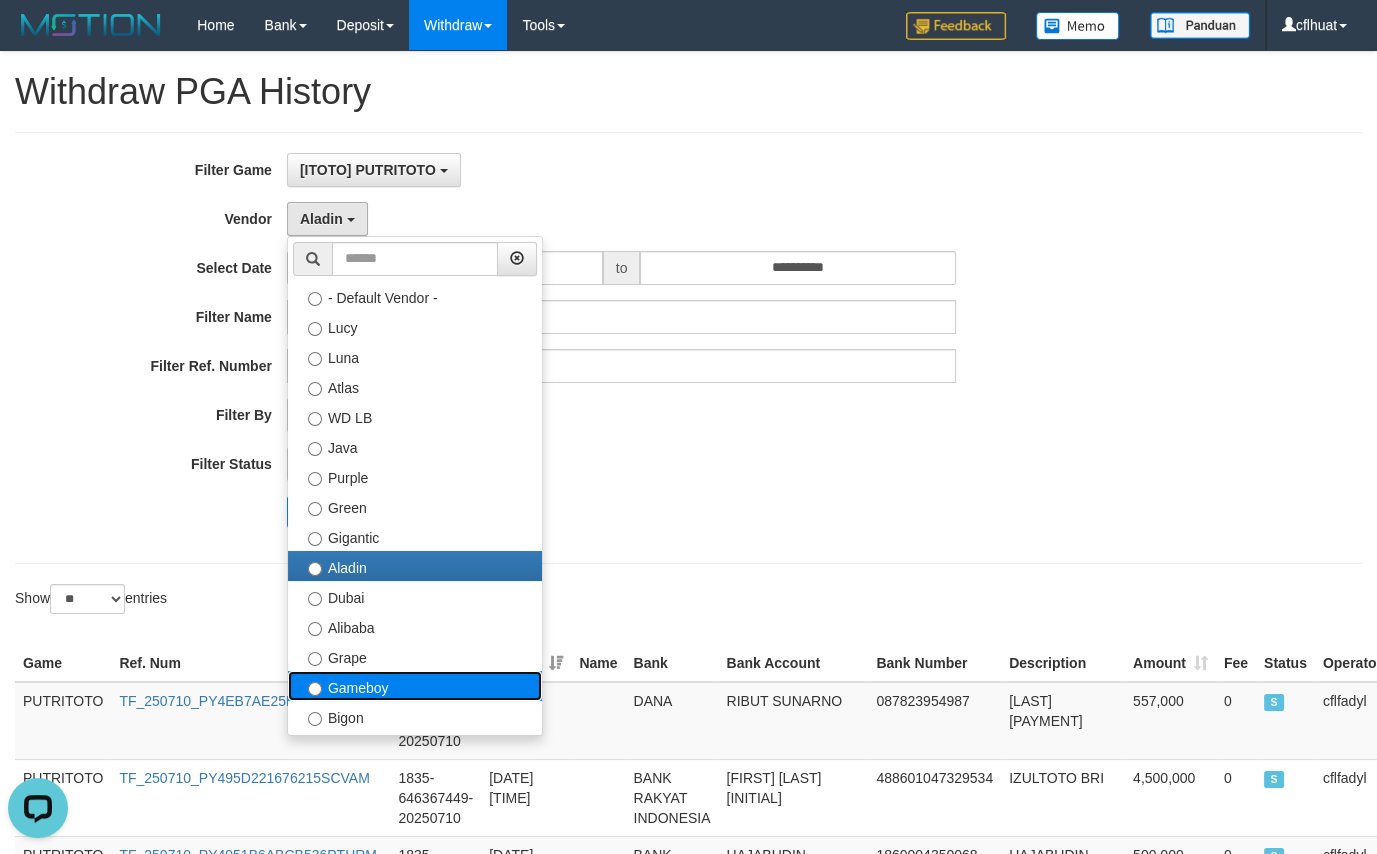 click on "Gameboy" at bounding box center [415, 686] 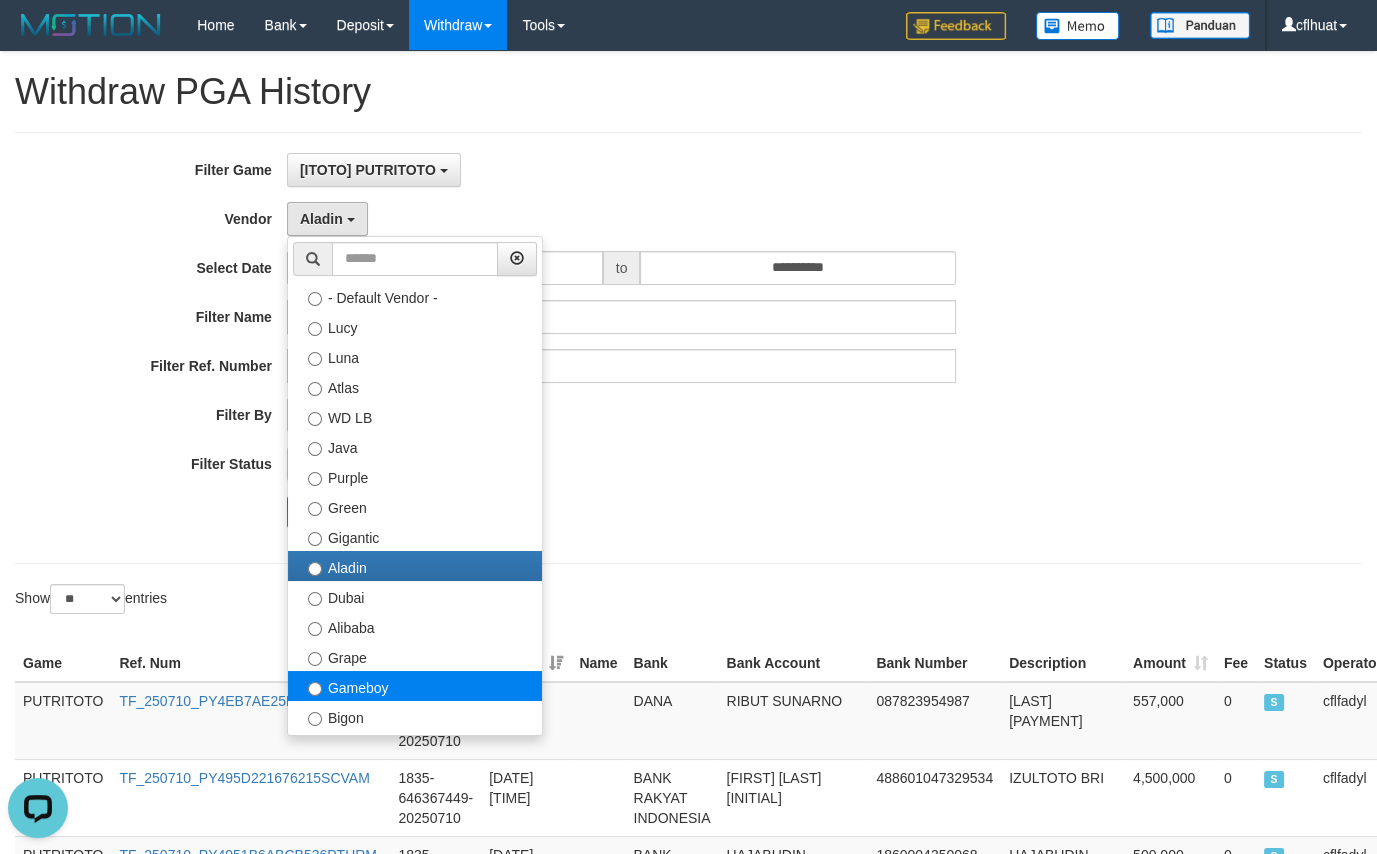 select on "**********" 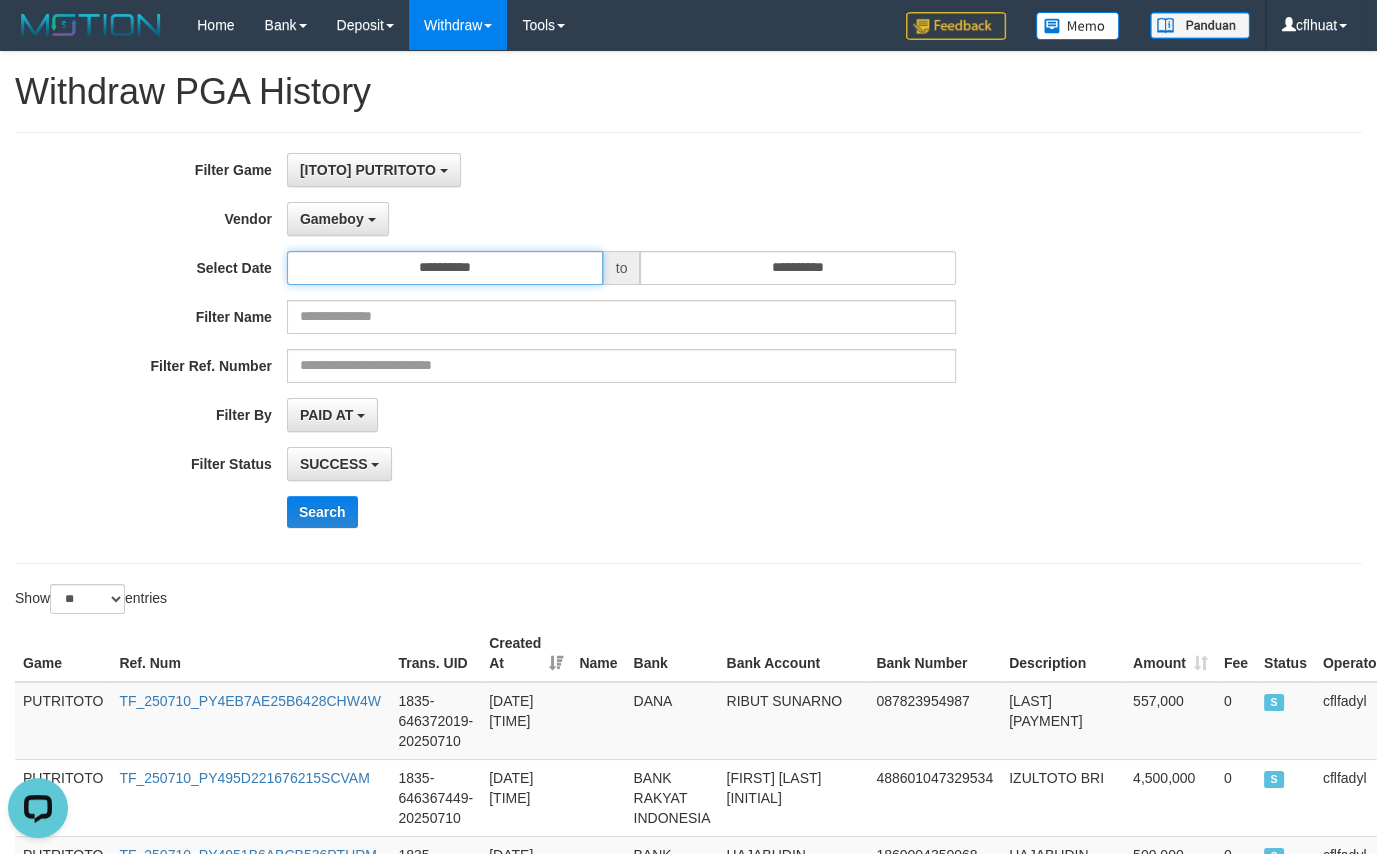 click on "**********" at bounding box center (445, 268) 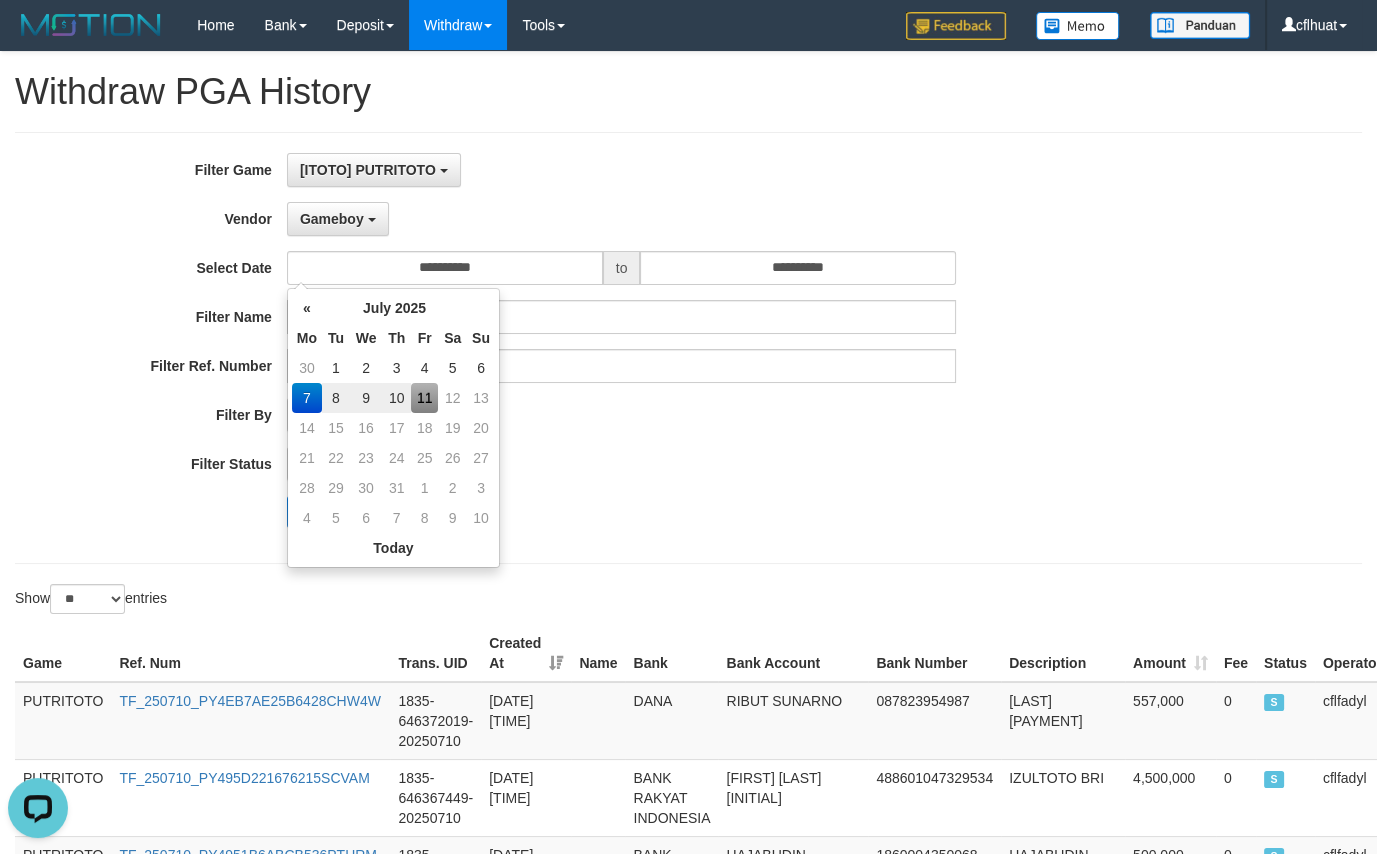 click on "11" at bounding box center (424, 398) 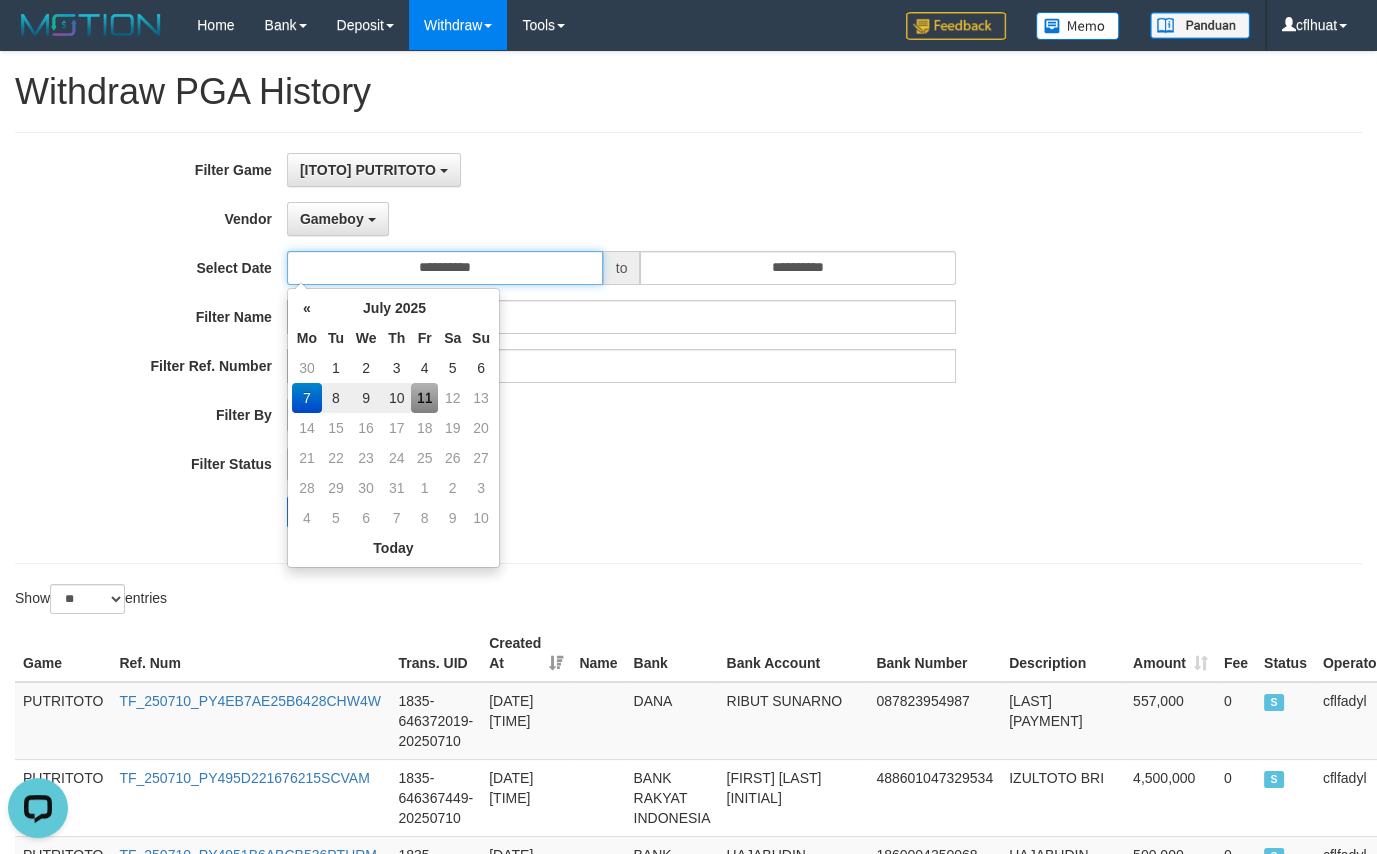 type on "**********" 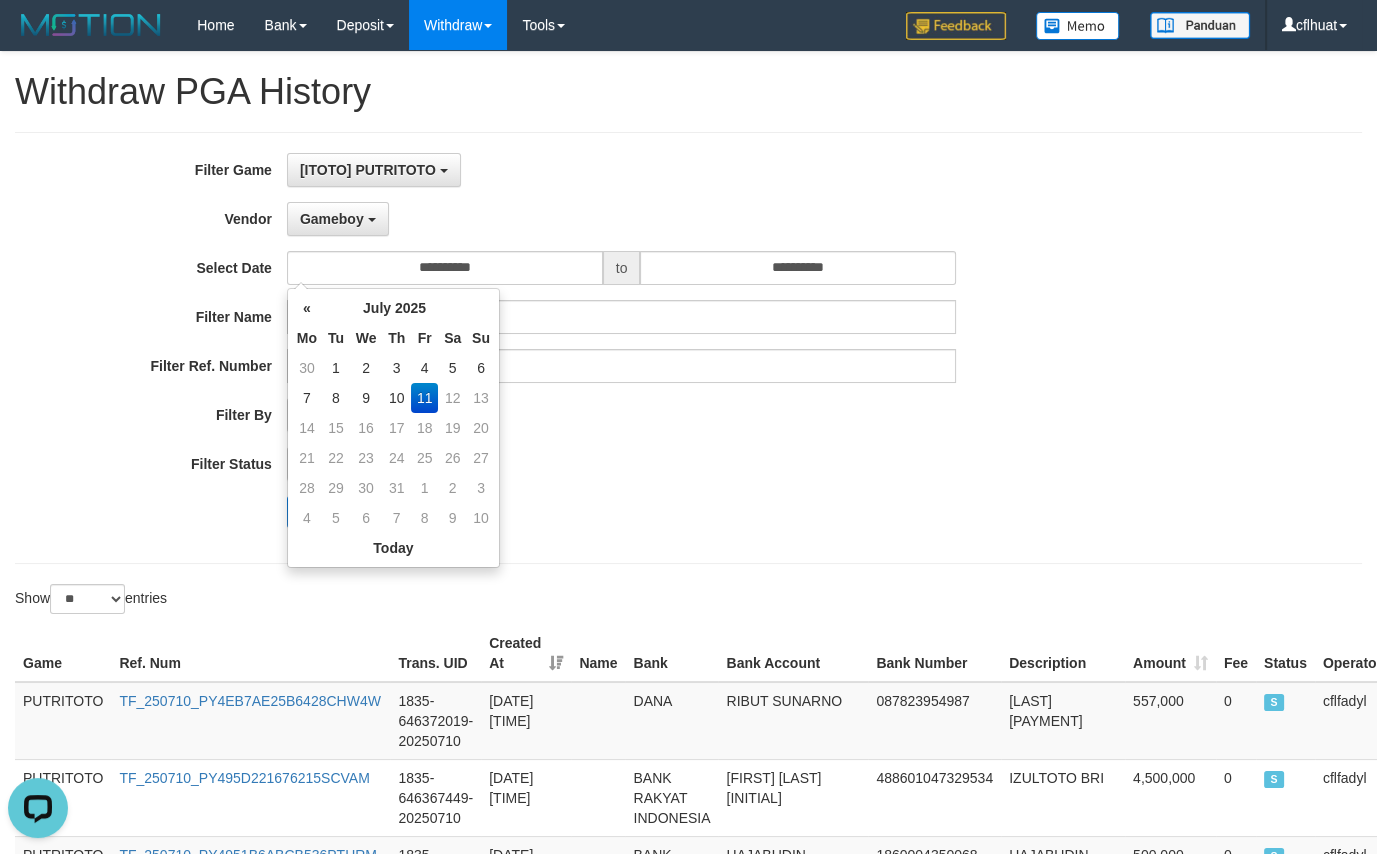 click on "**********" at bounding box center [574, 348] 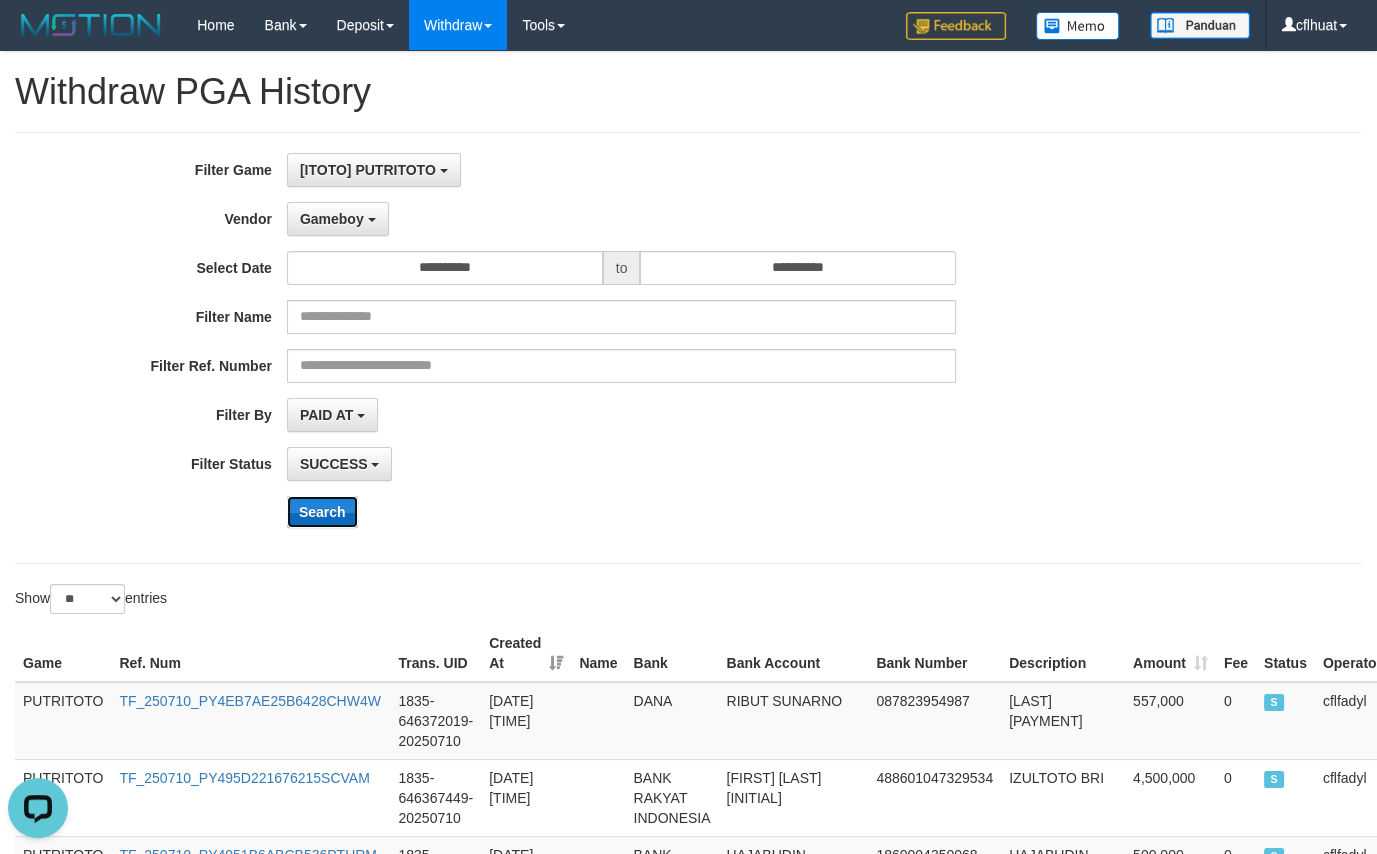 click on "Search" at bounding box center (322, 512) 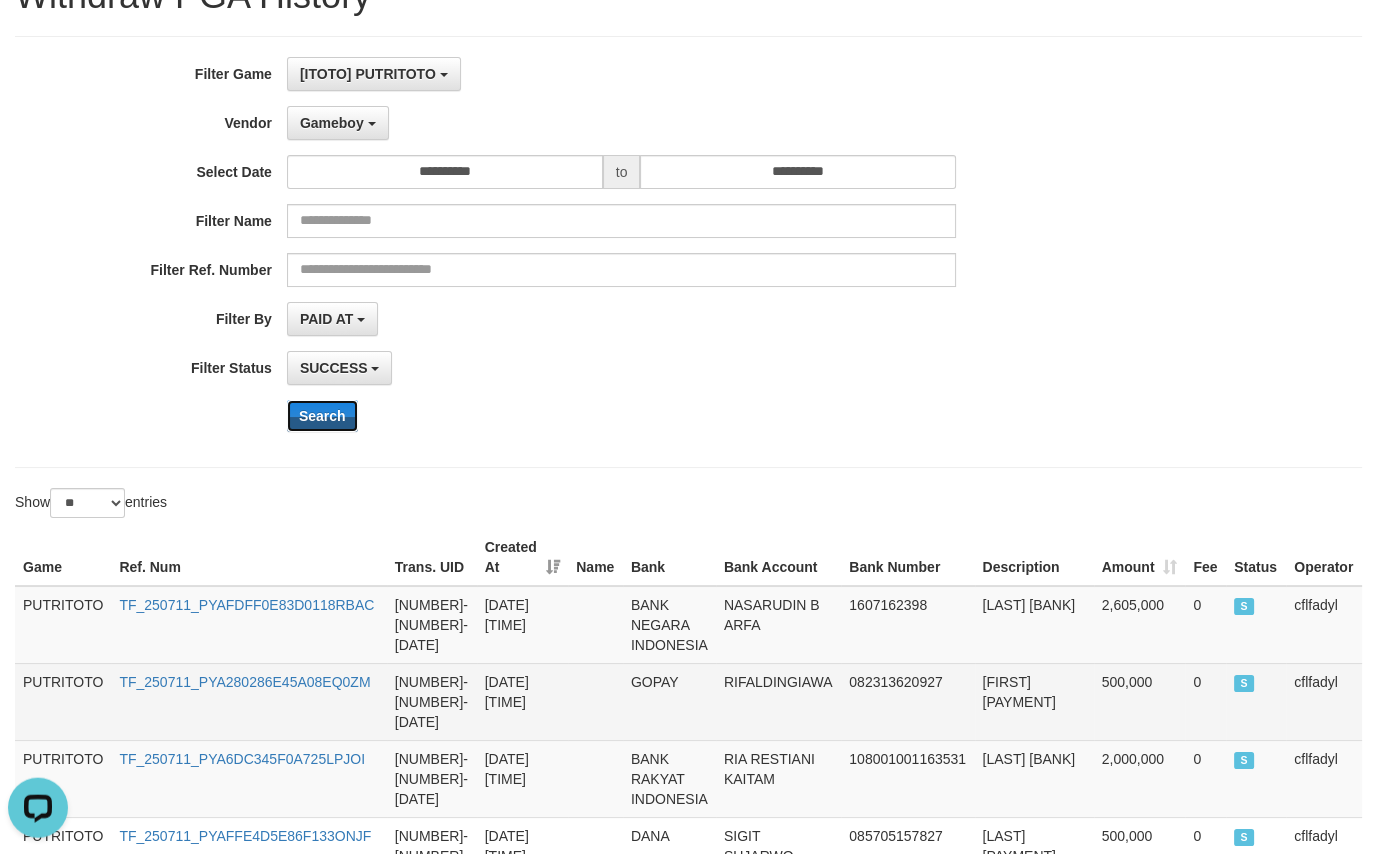 scroll, scrollTop: 0, scrollLeft: 0, axis: both 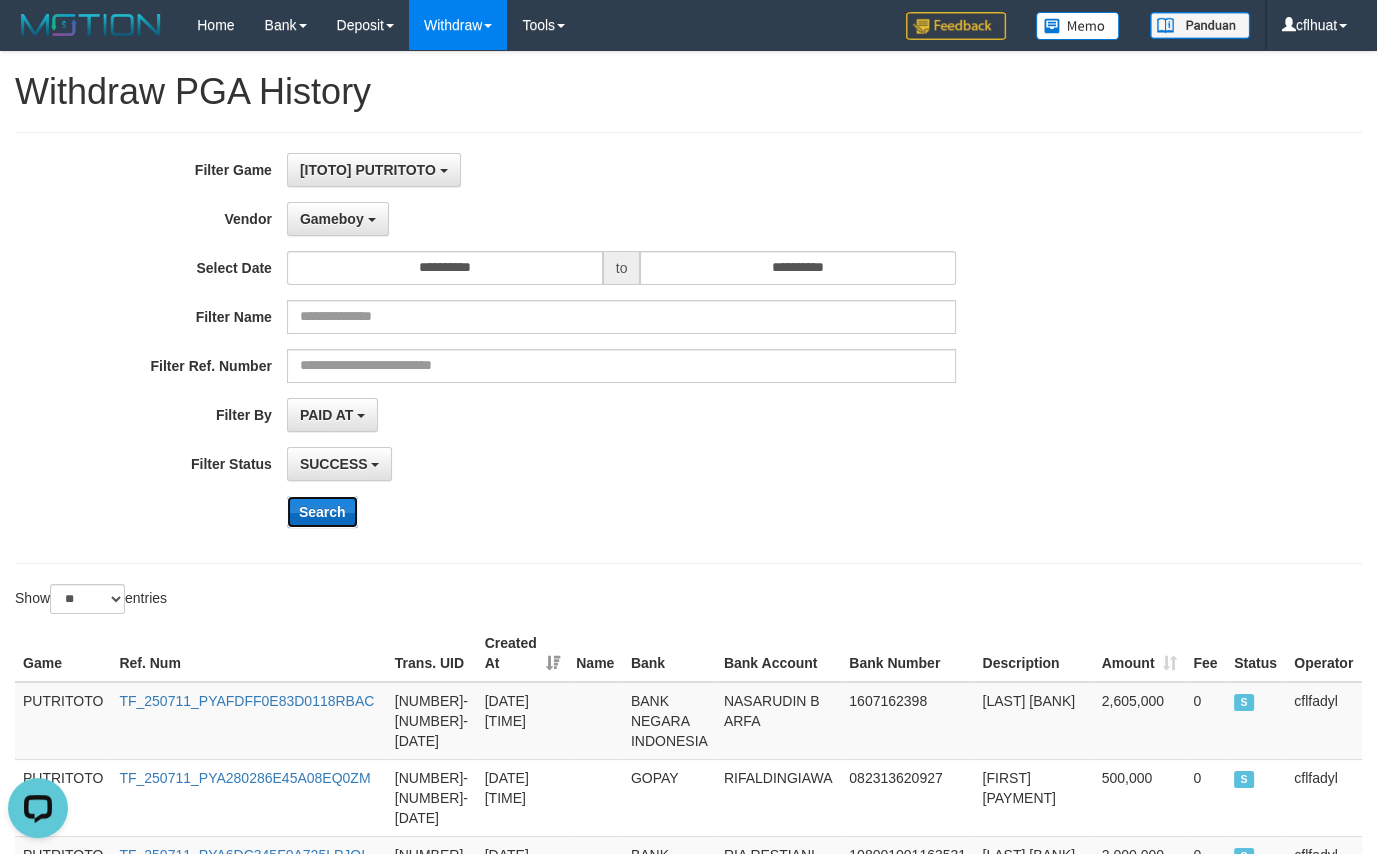 click on "Search" at bounding box center (322, 512) 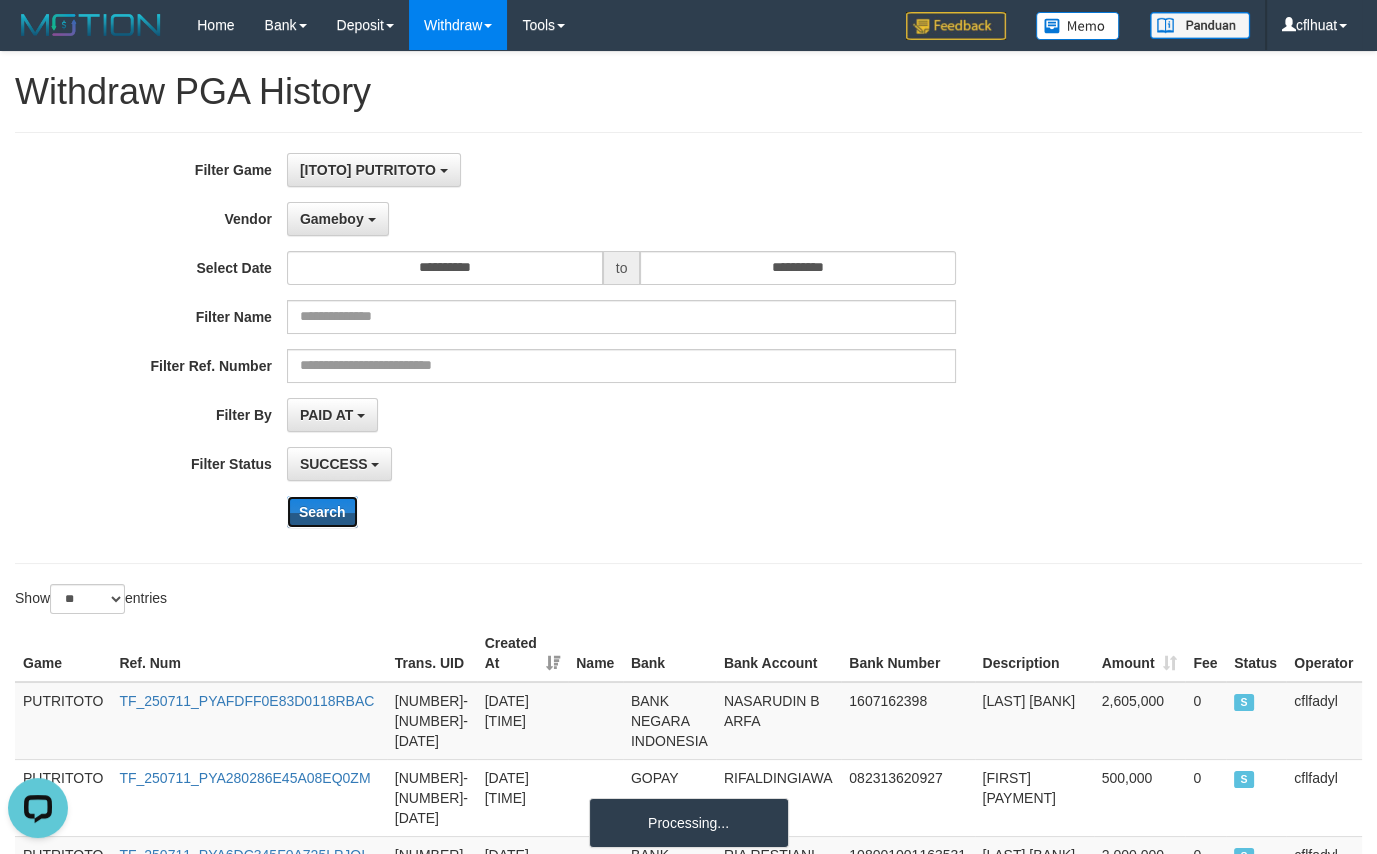scroll, scrollTop: 214, scrollLeft: 0, axis: vertical 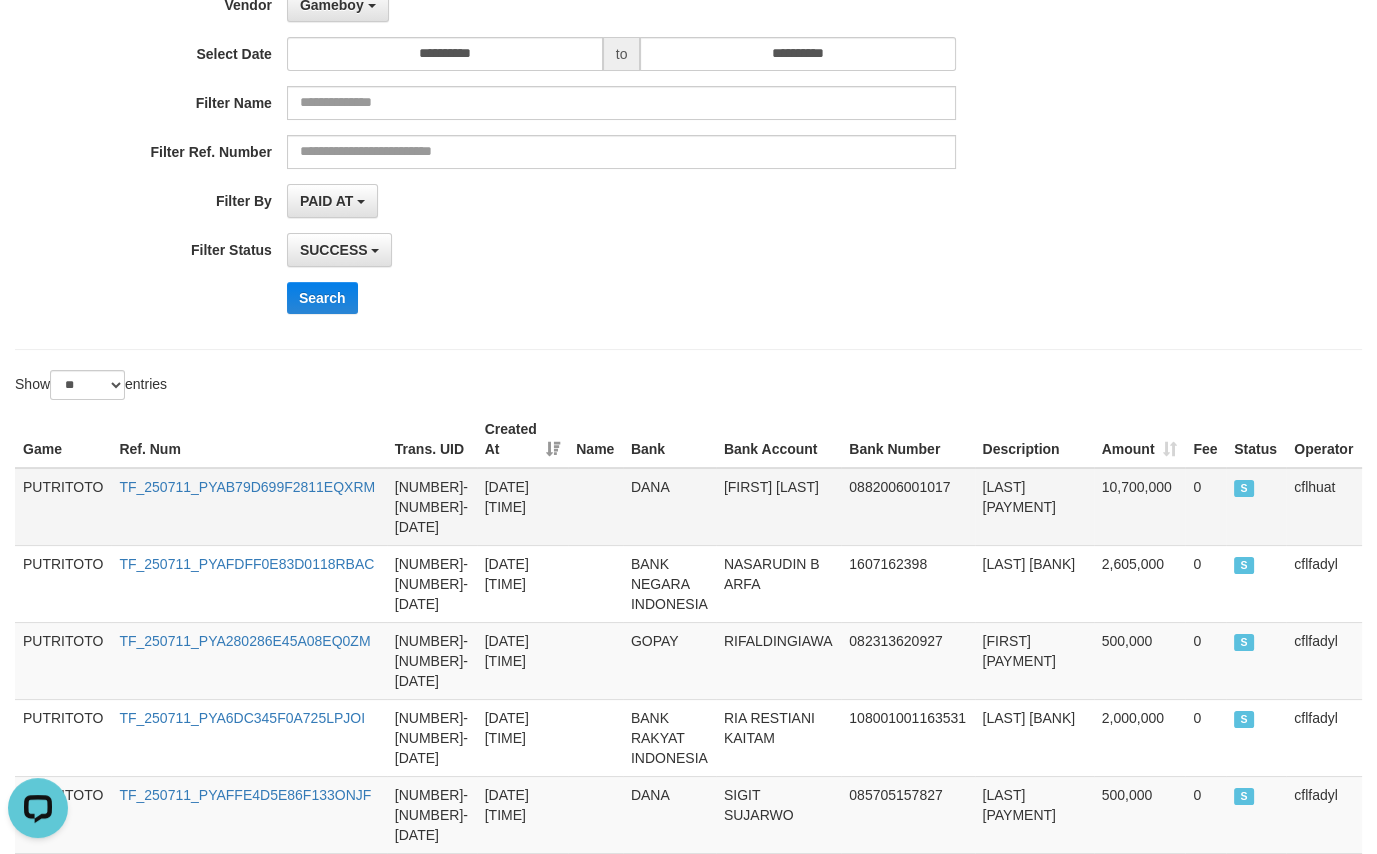 click on "TF_250711_PYAB79D699F2811EQXRM" at bounding box center (248, 507) 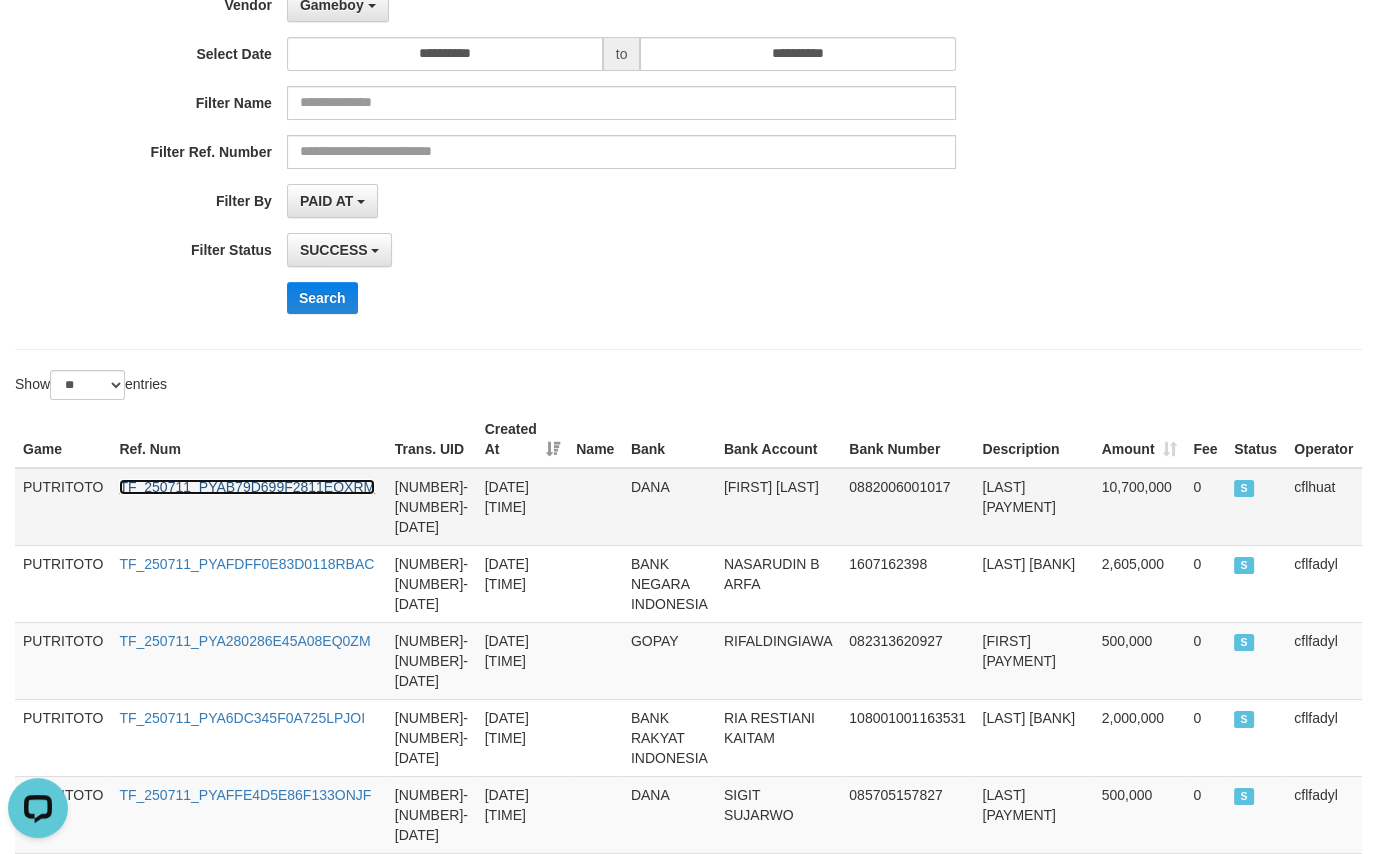 click on "TF_250711_PYAB79D699F2811EQXRM" at bounding box center [247, 487] 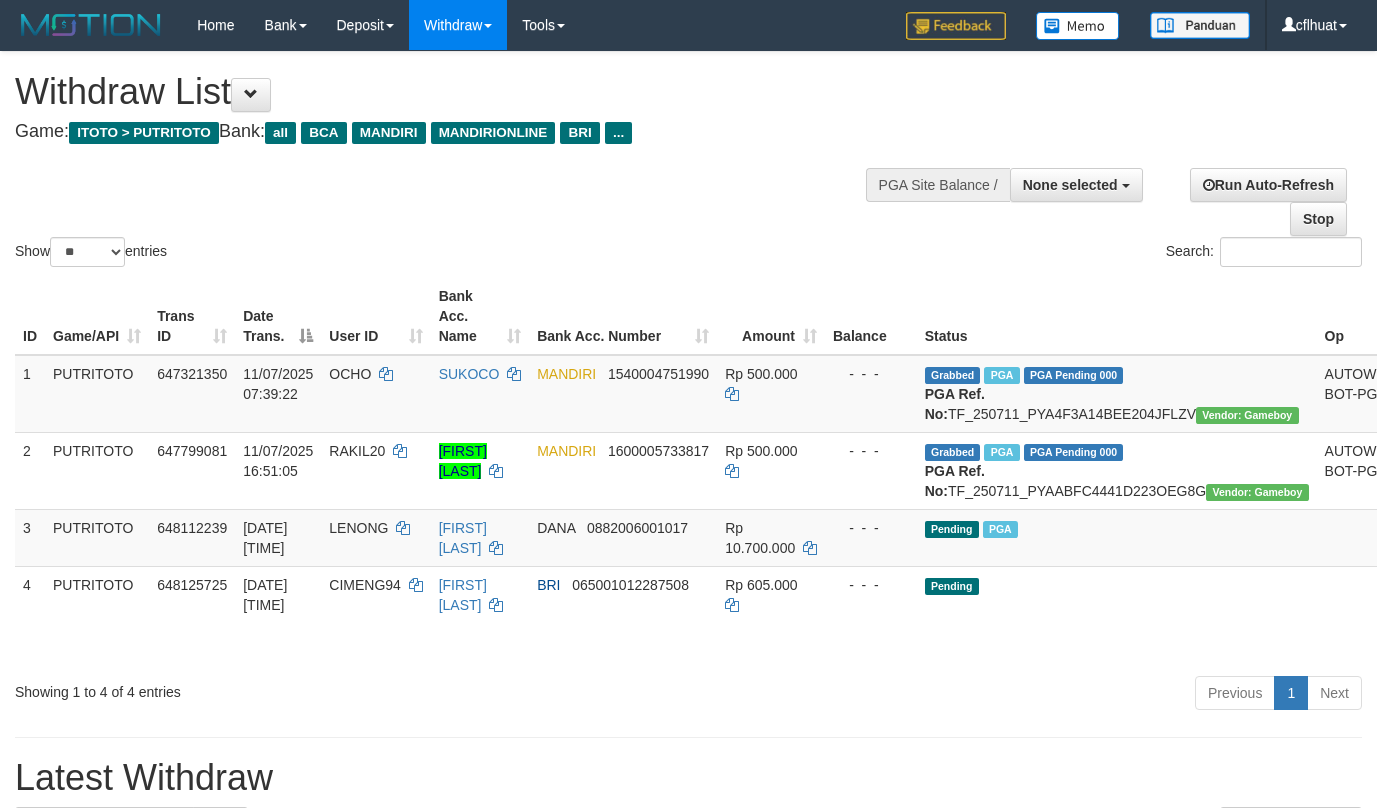 select 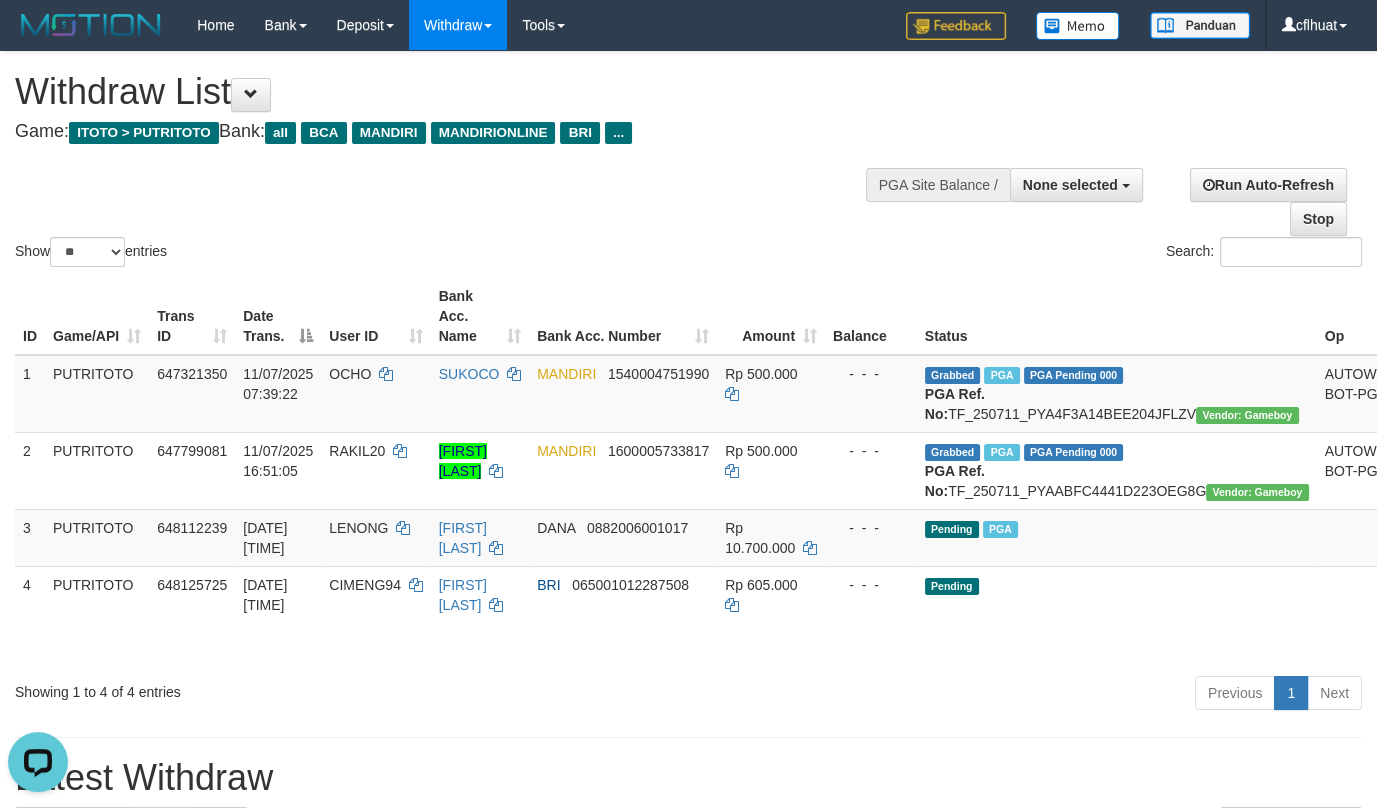 scroll, scrollTop: 0, scrollLeft: 0, axis: both 